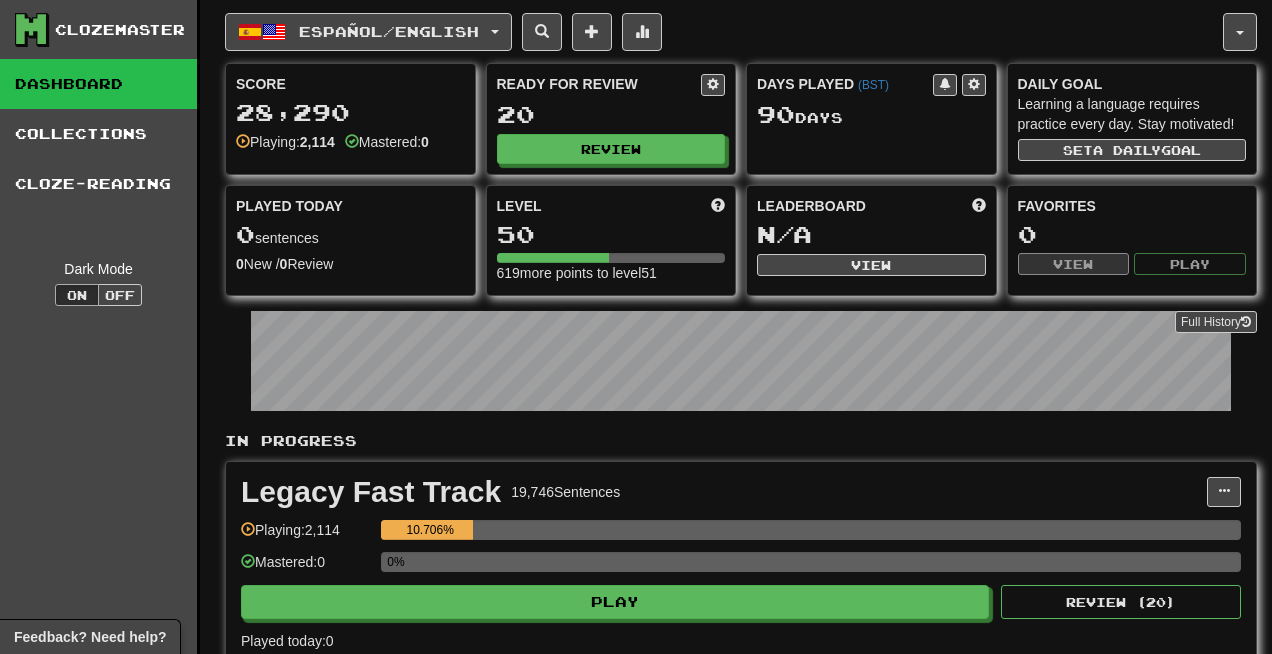 scroll, scrollTop: 0, scrollLeft: 0, axis: both 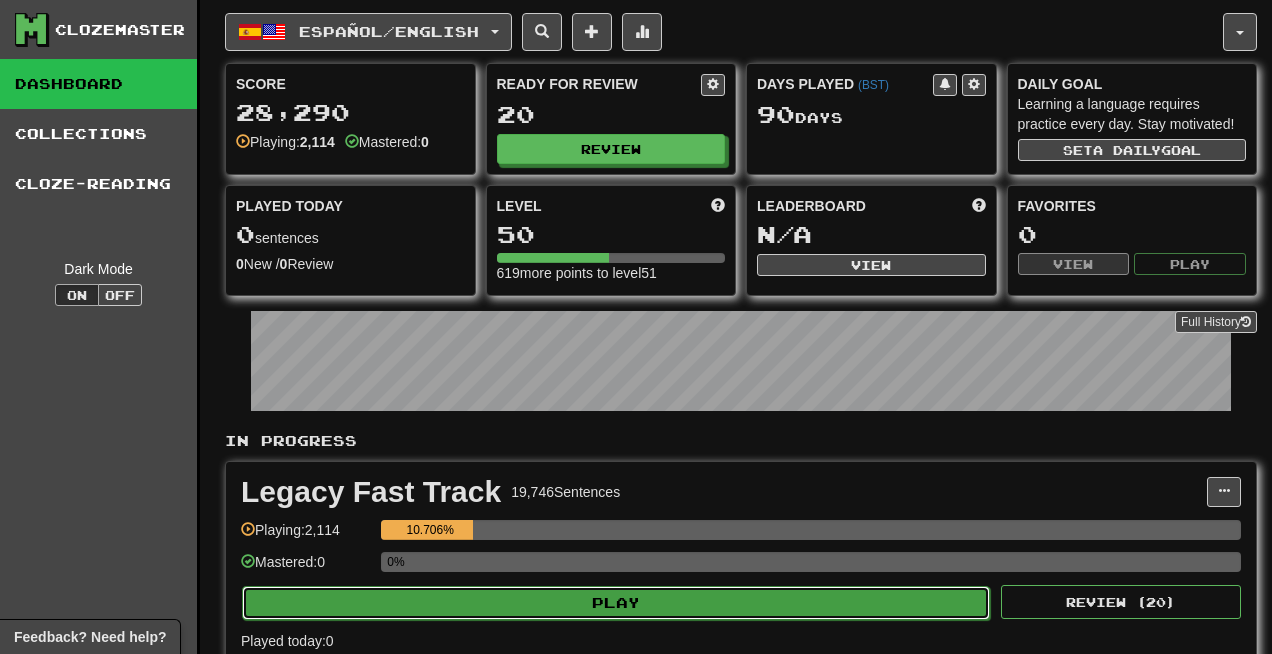 click on "Play" at bounding box center [616, 603] 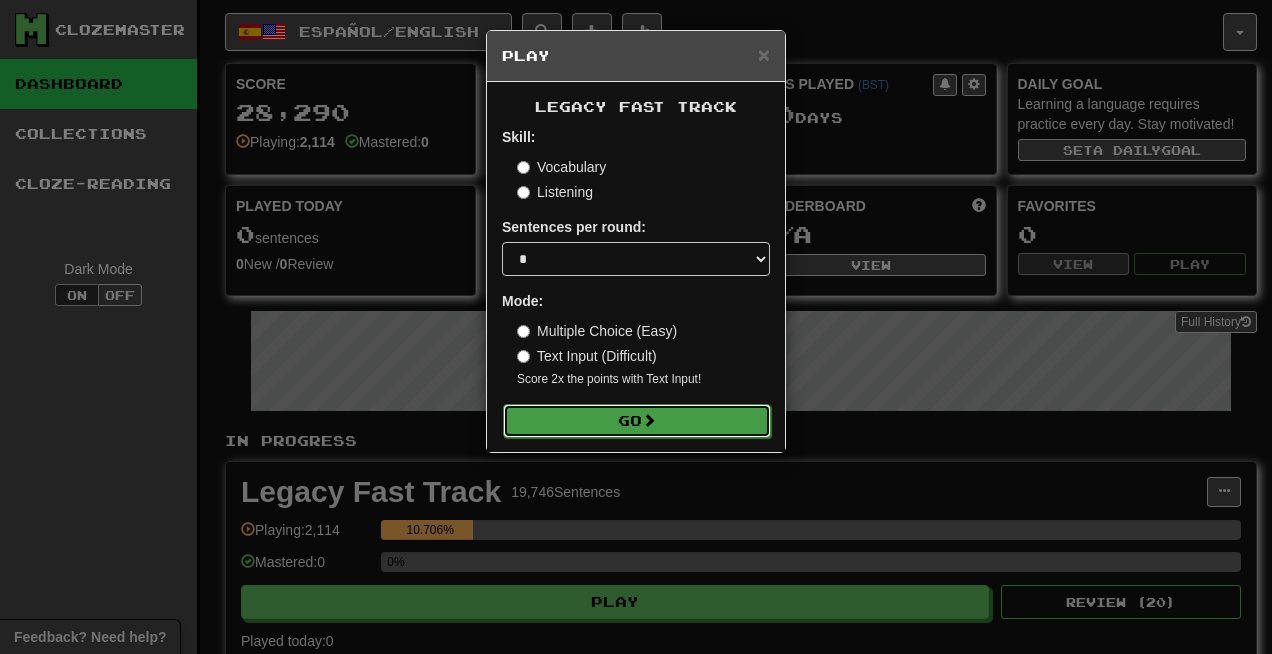click on "Go" at bounding box center [637, 421] 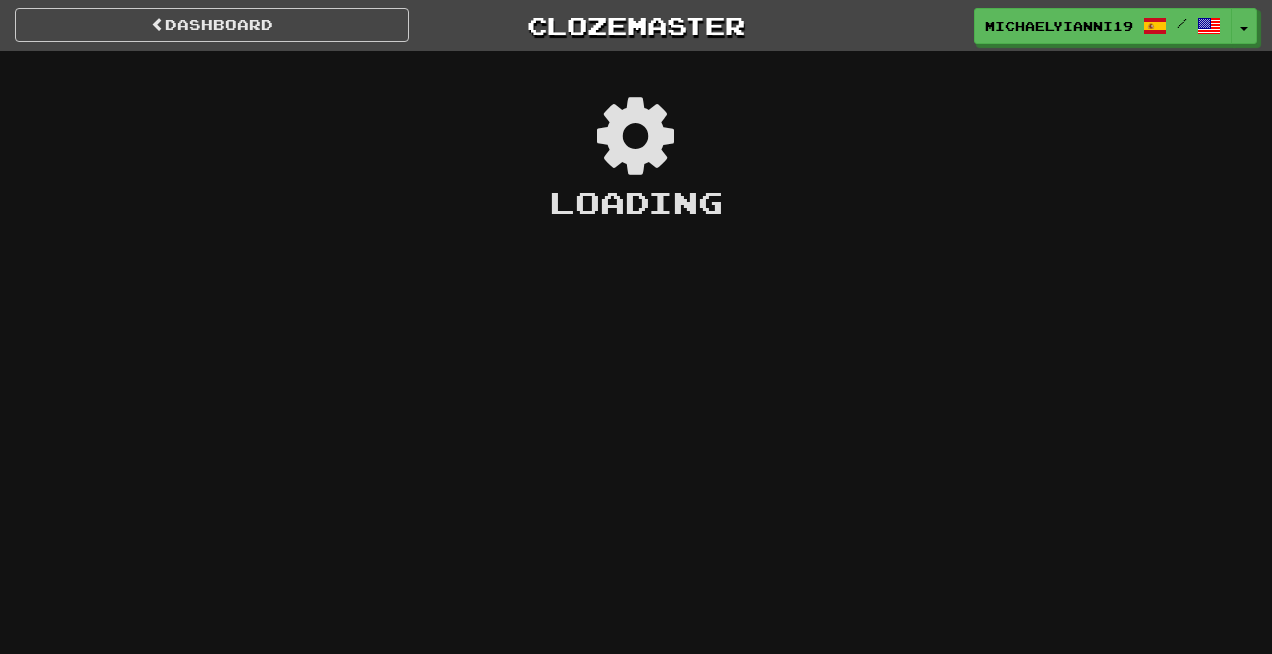 scroll, scrollTop: 0, scrollLeft: 0, axis: both 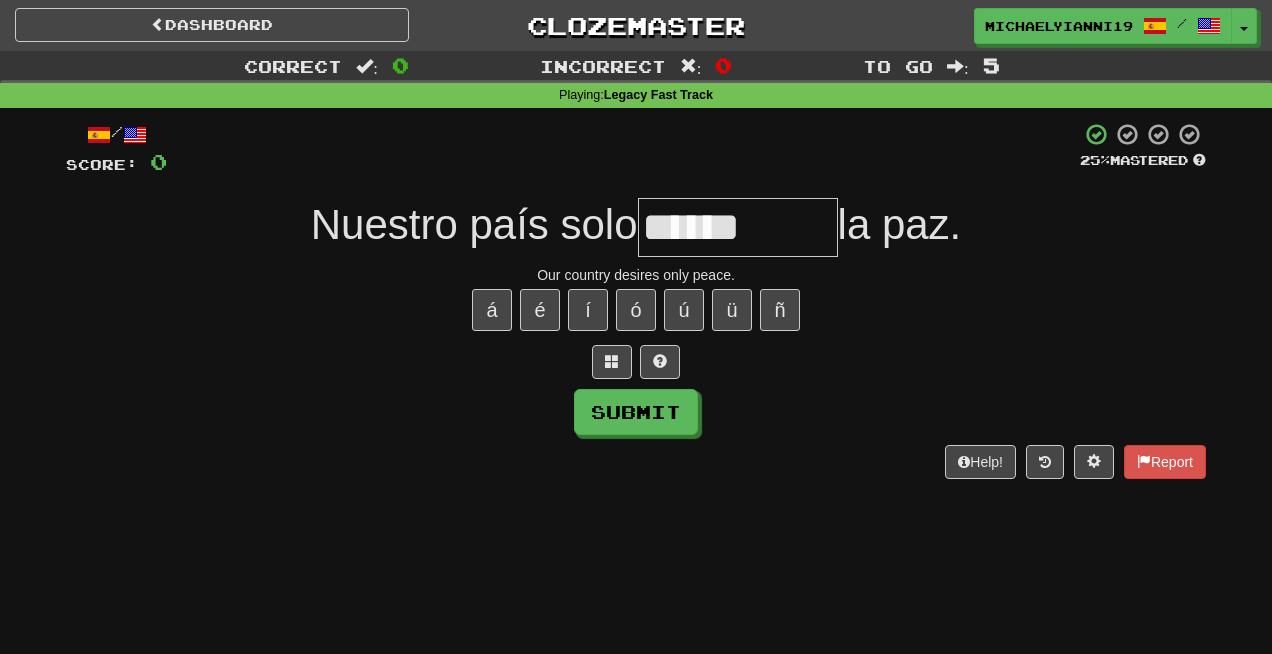 type on "*****" 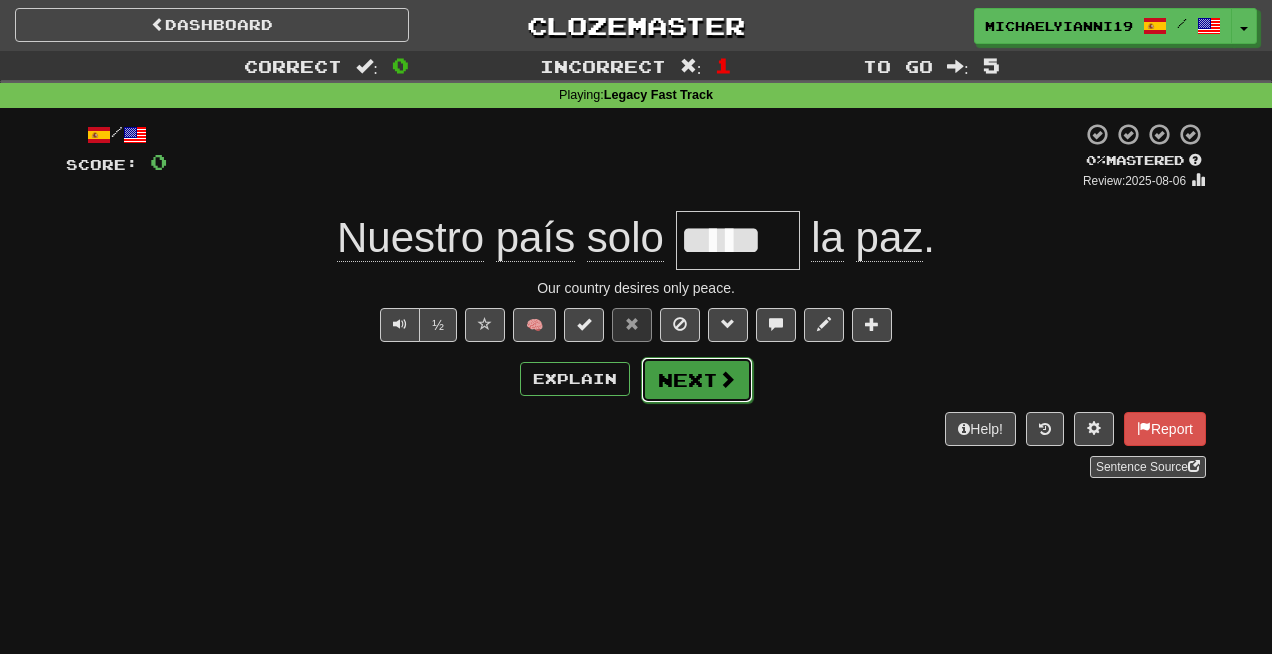 click at bounding box center (727, 379) 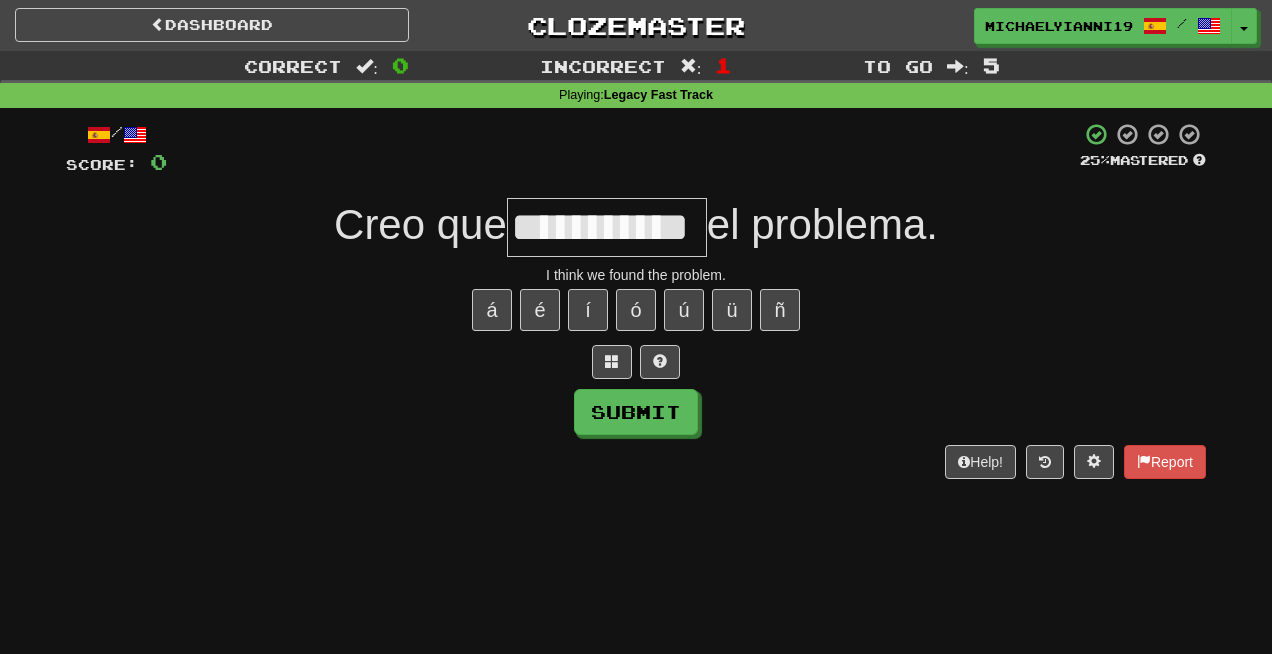scroll, scrollTop: 0, scrollLeft: 55, axis: horizontal 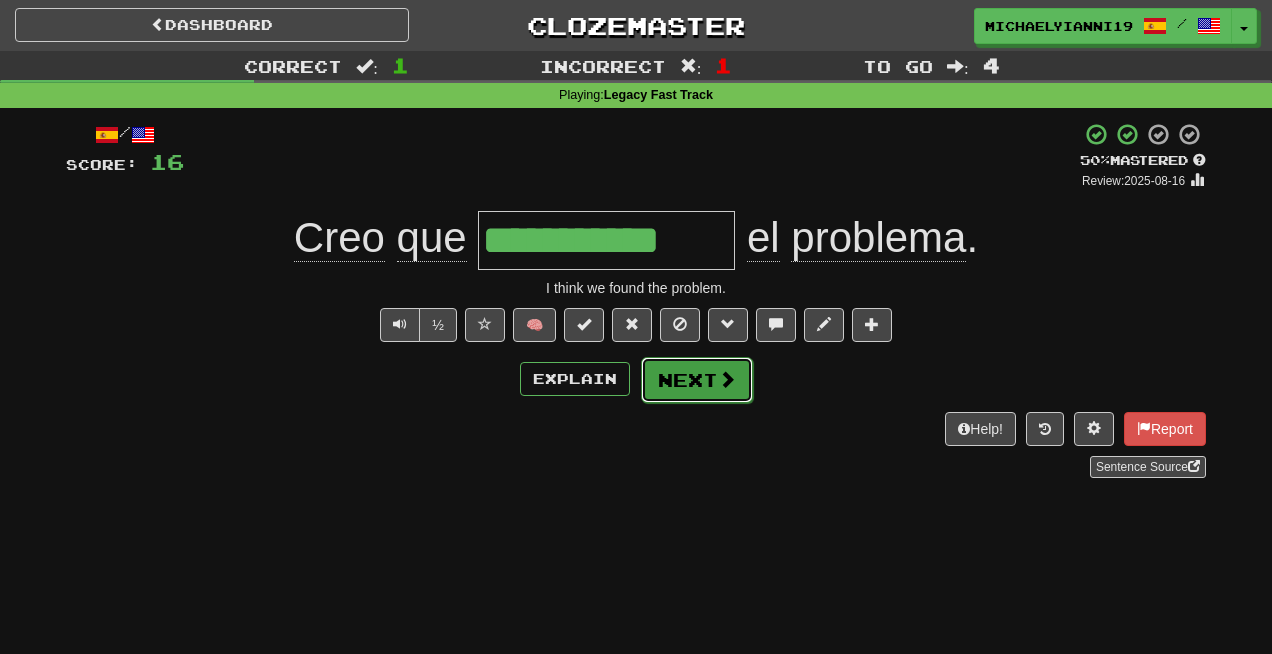 click on "Next" at bounding box center (697, 380) 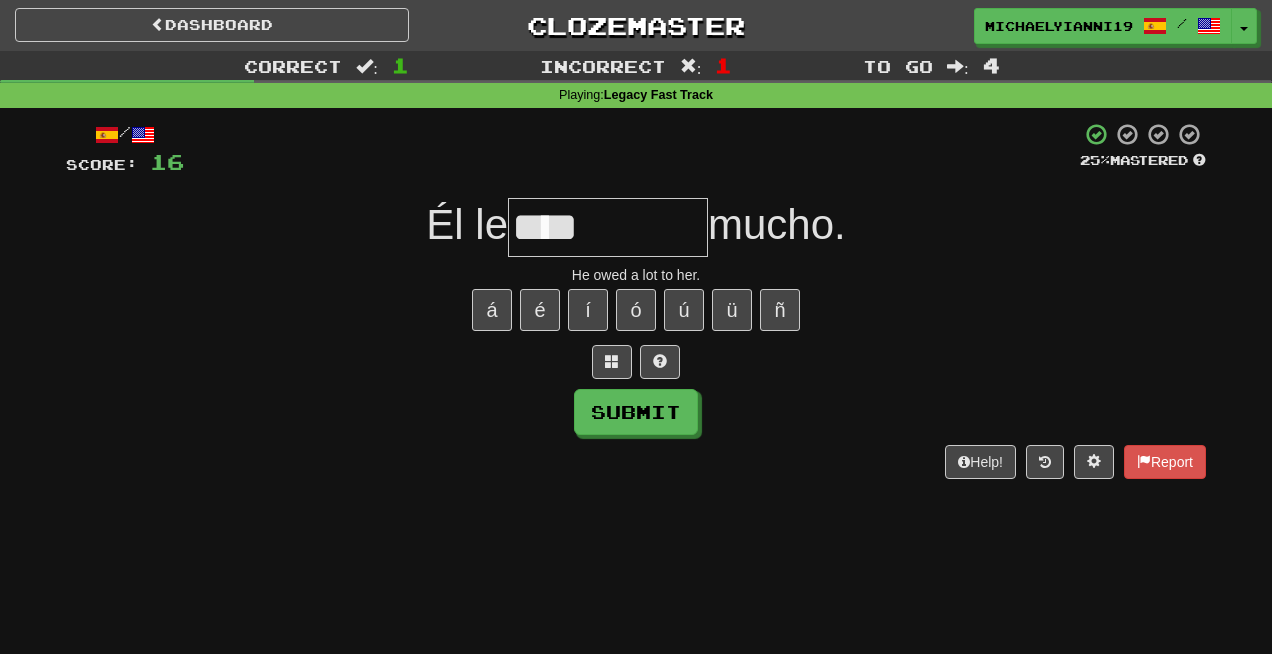 type on "*****" 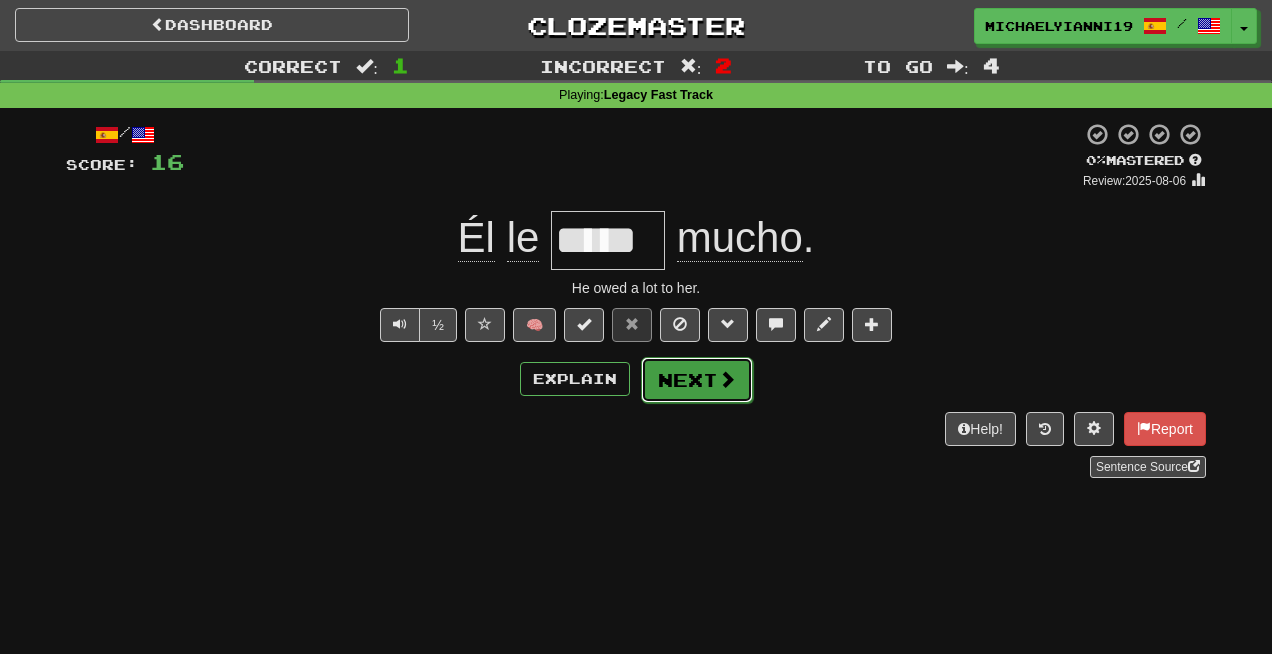 click on "Next" at bounding box center (697, 380) 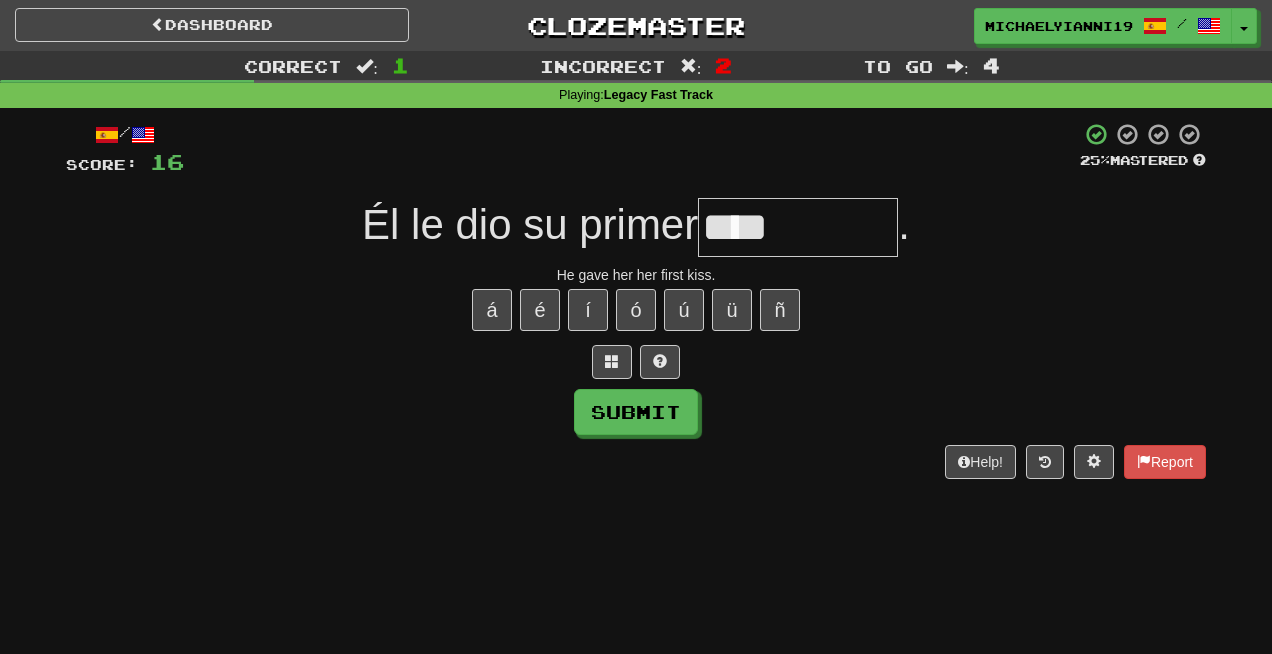type on "****" 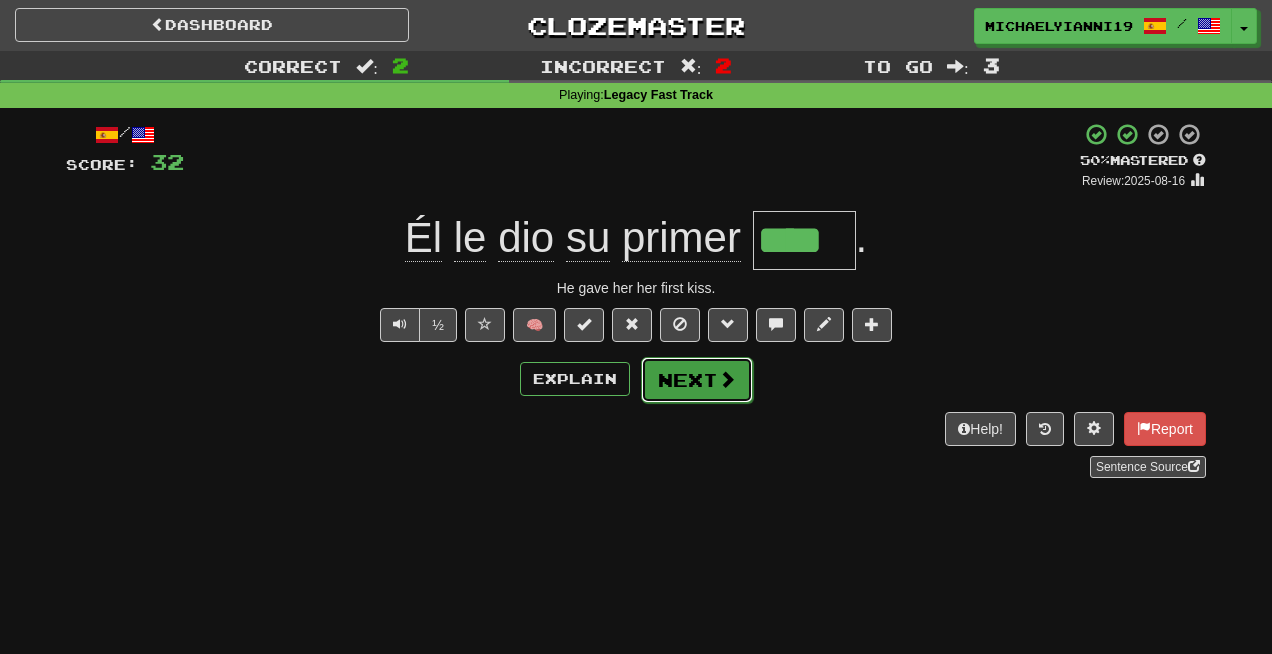 click on "Next" at bounding box center [697, 380] 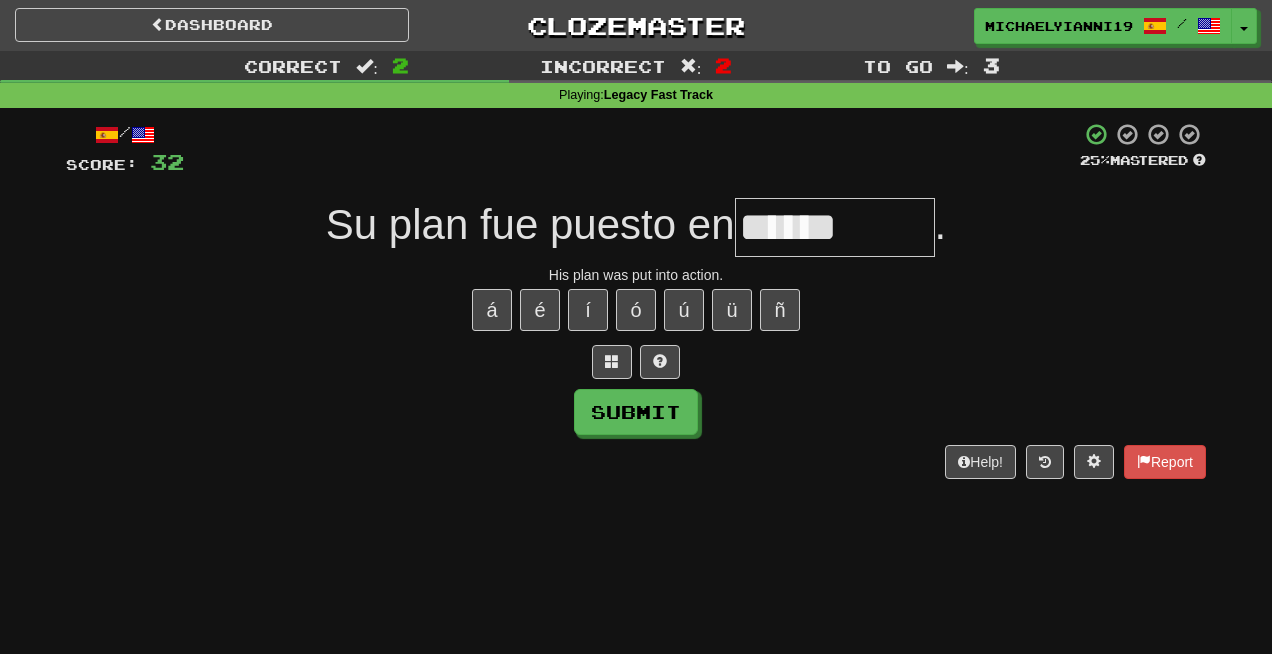 type on "******" 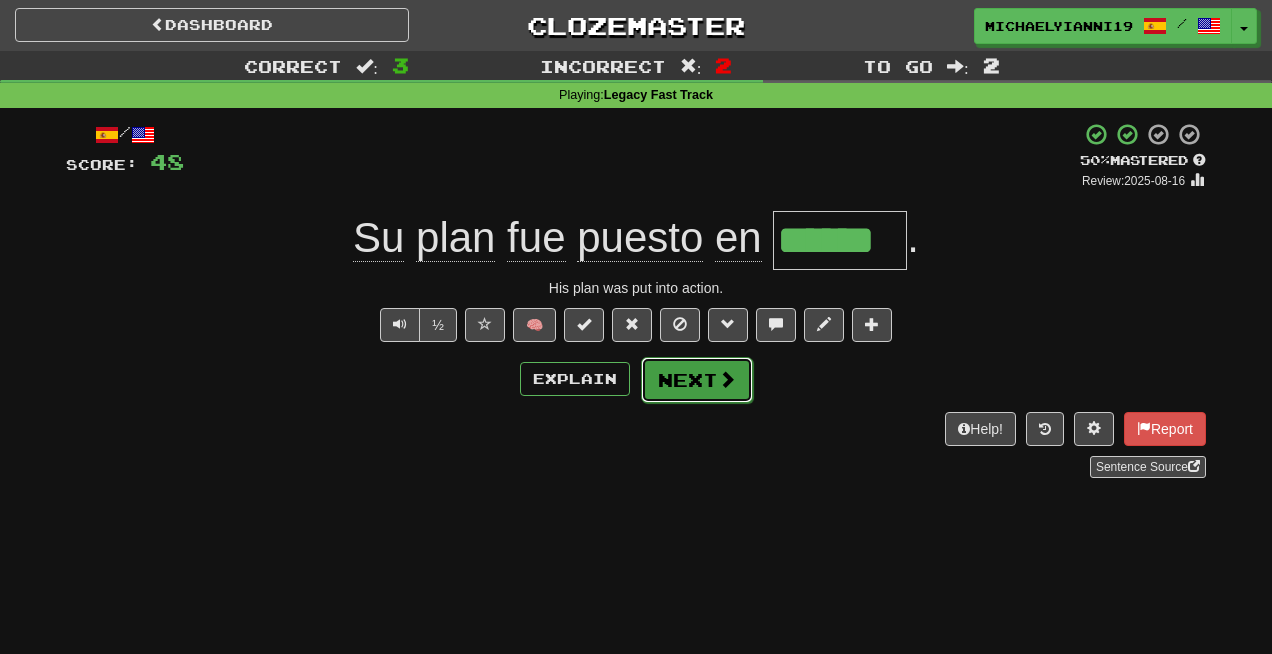 click on "Next" at bounding box center [697, 380] 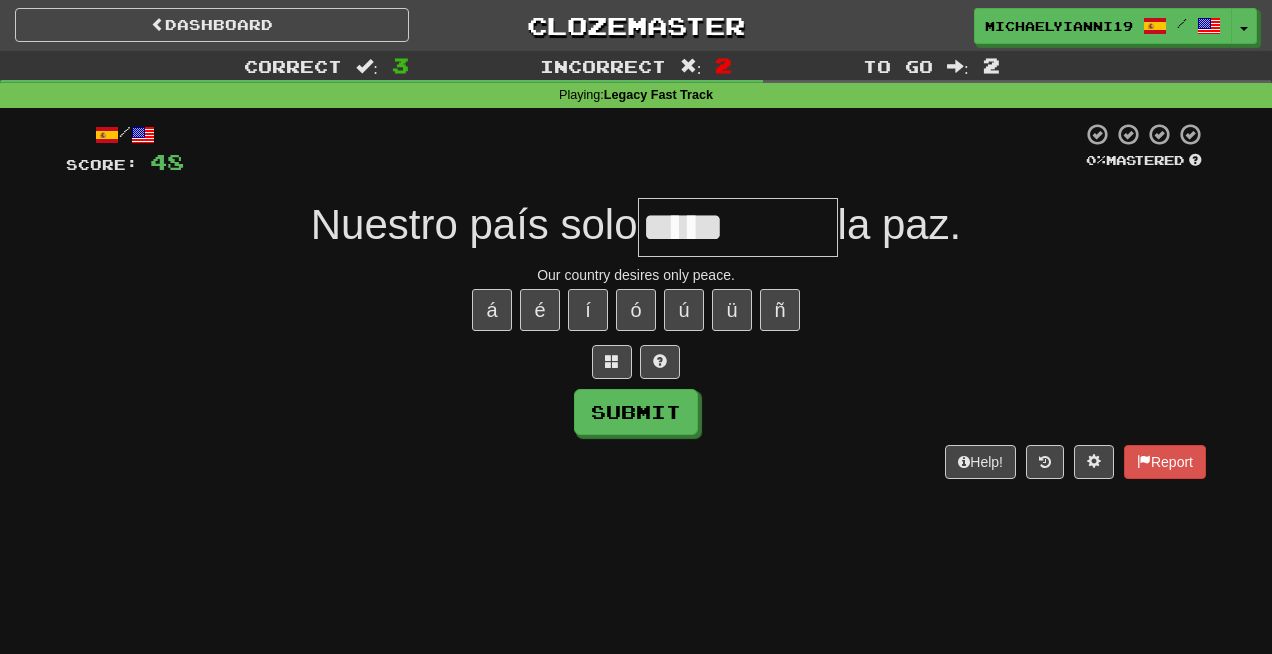 type on "*****" 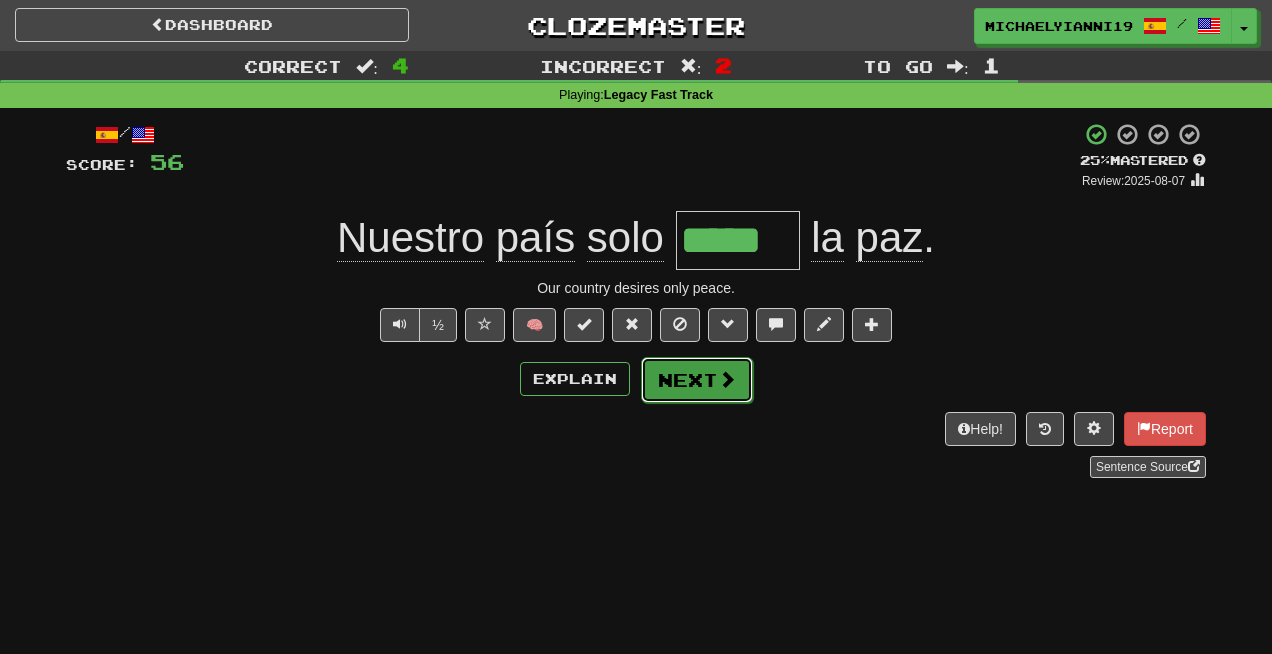 click on "Next" at bounding box center [697, 380] 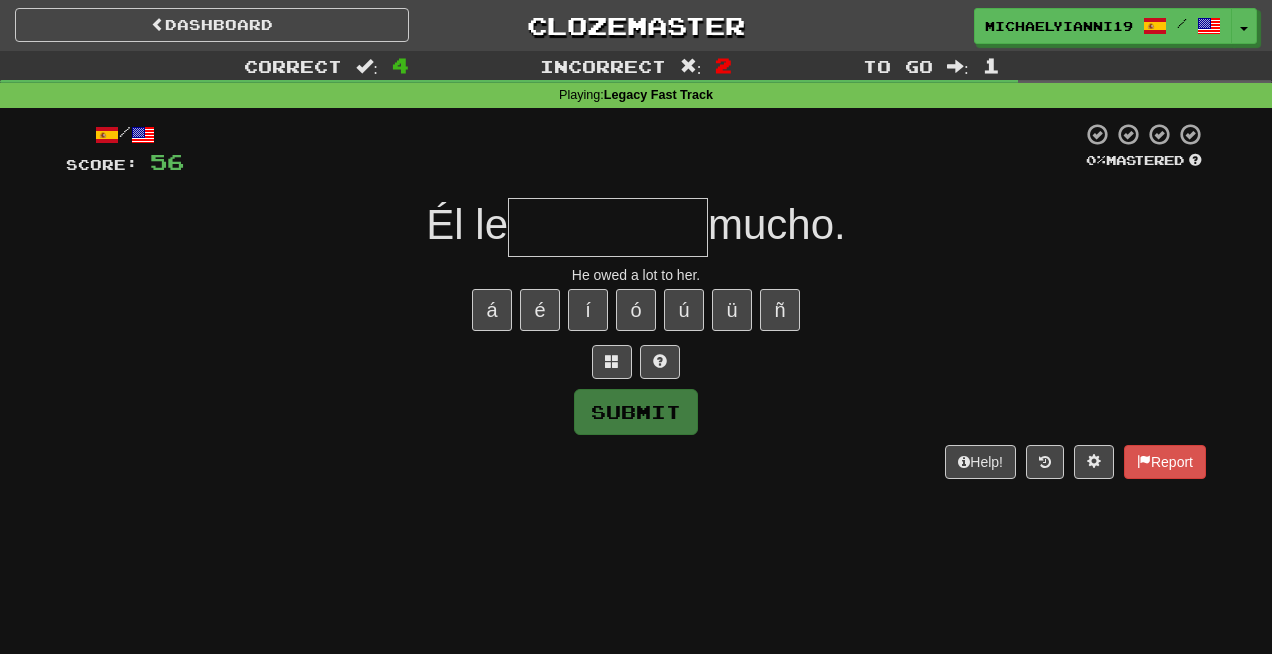 click at bounding box center (636, 362) 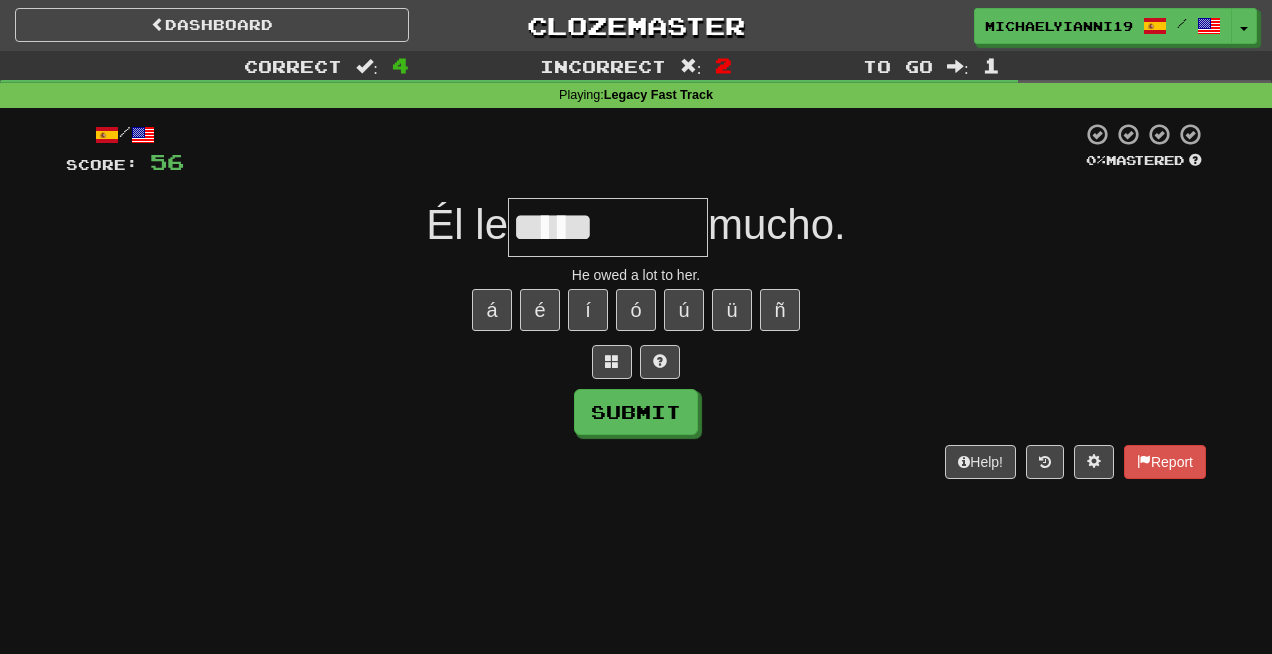 type on "*****" 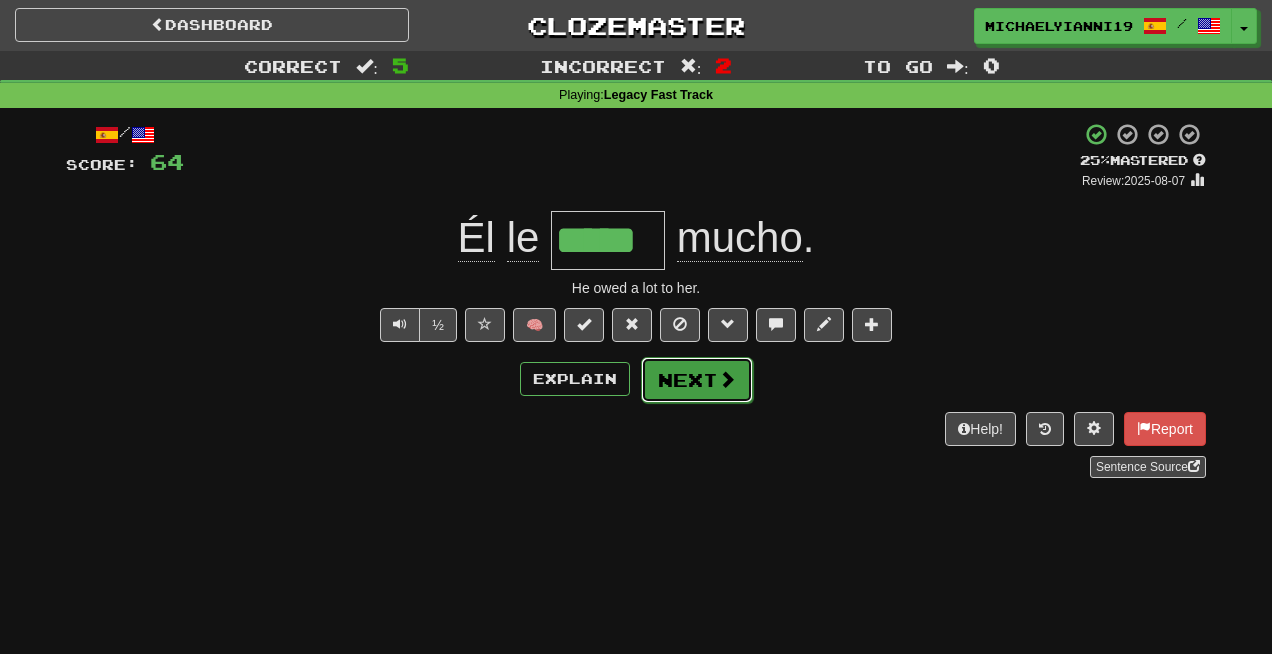 click on "Next" at bounding box center [697, 380] 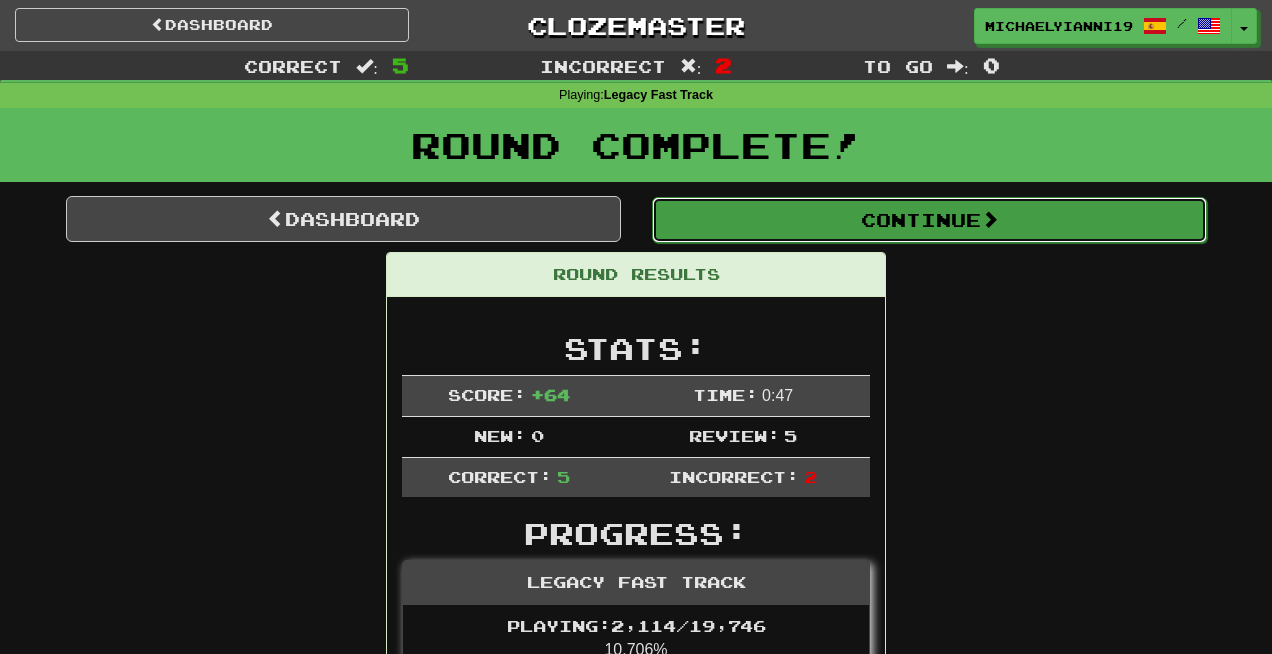 click on "Continue" at bounding box center (929, 220) 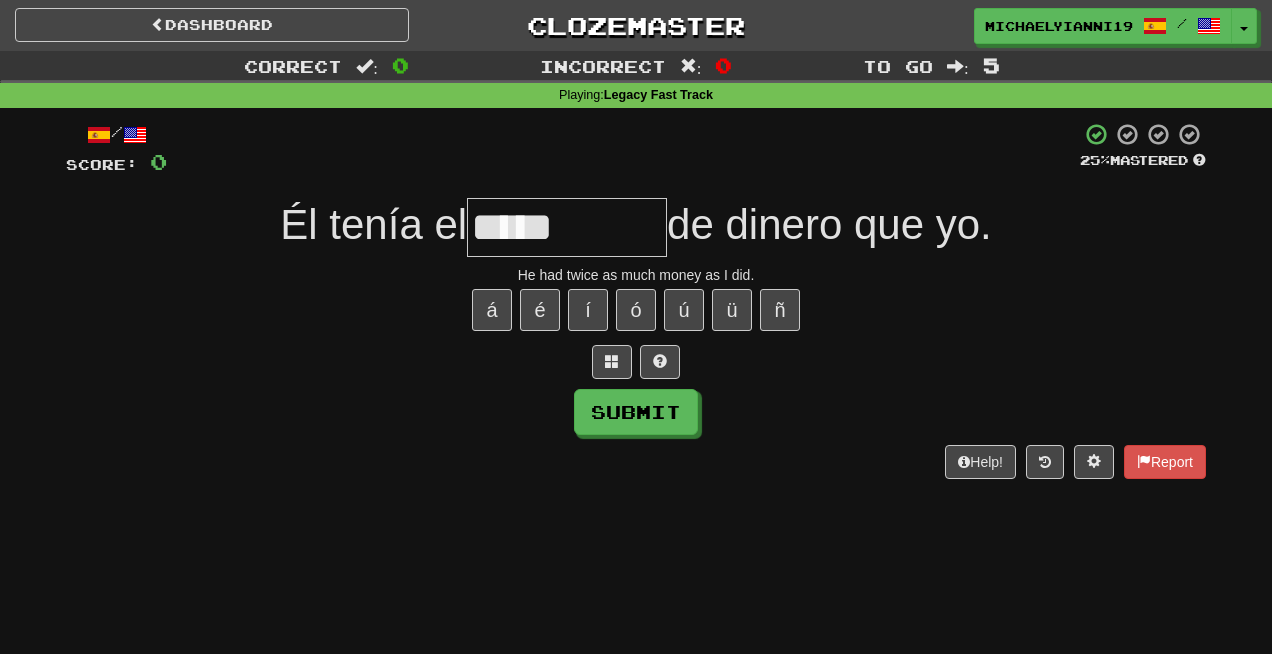 type on "*****" 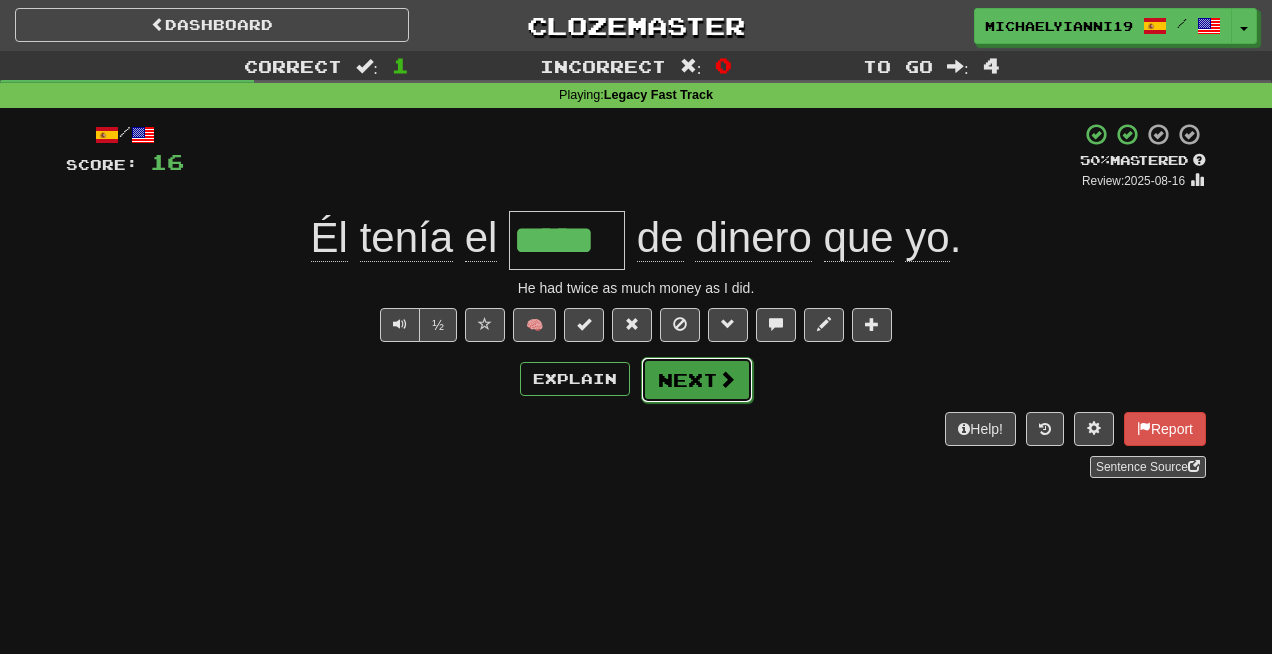 click on "Next" at bounding box center [697, 380] 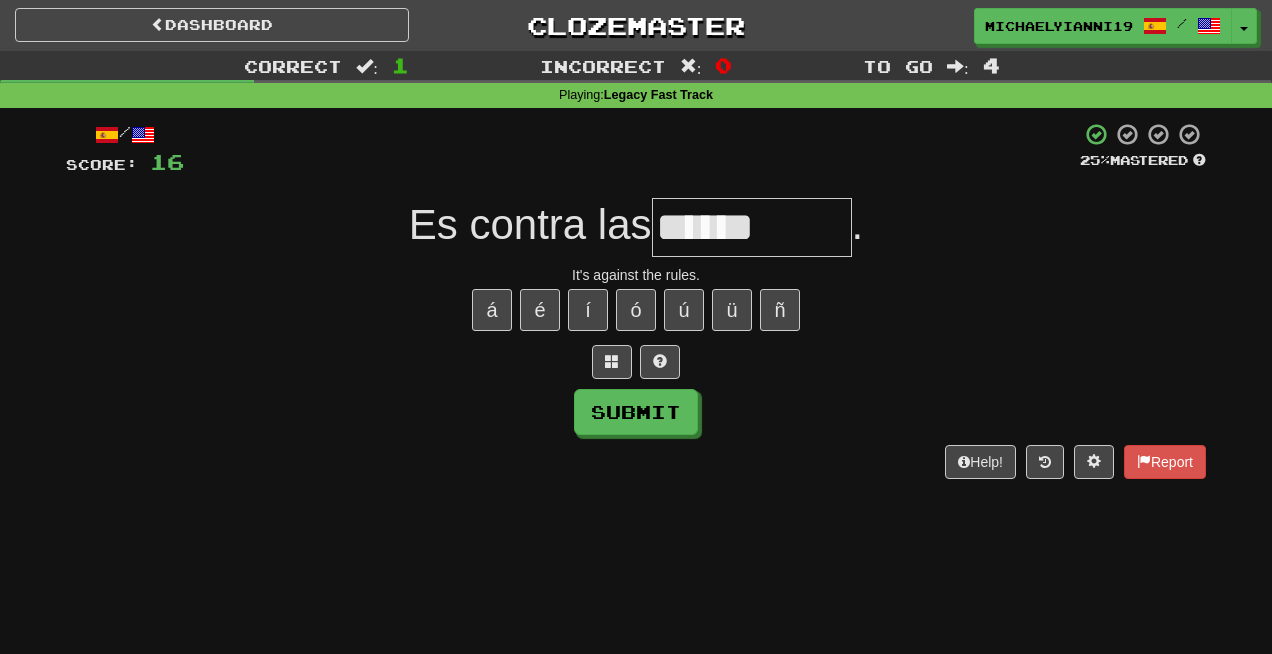 type on "******" 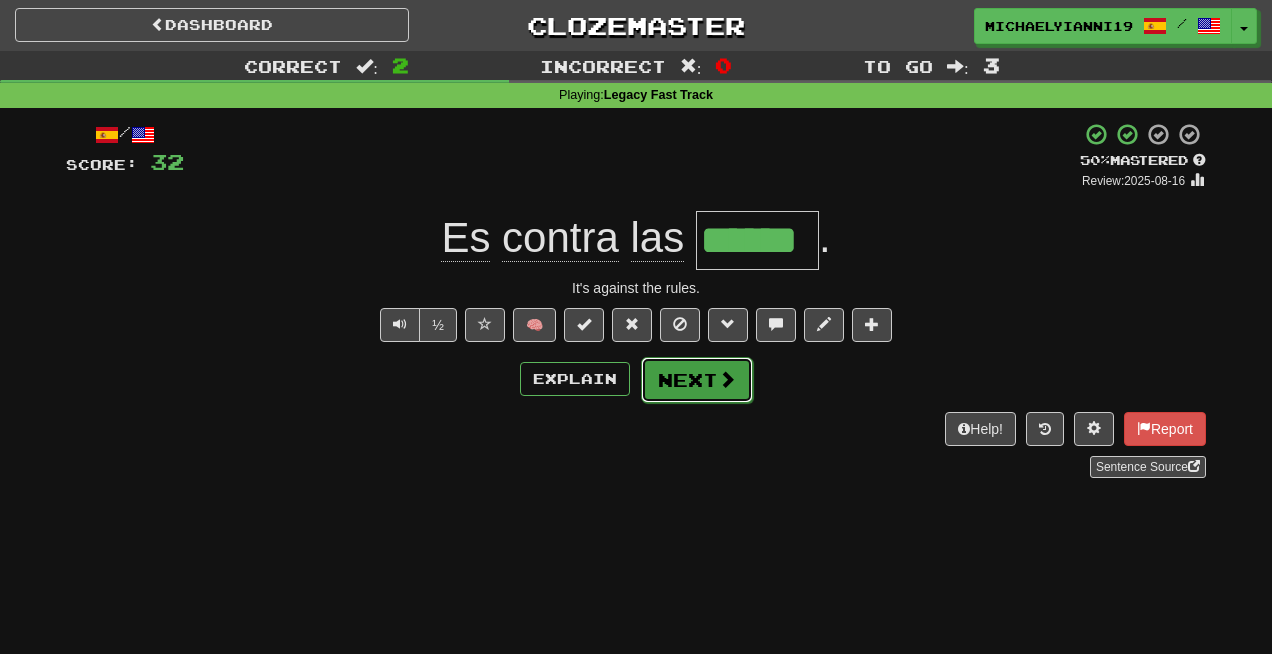 click at bounding box center [727, 379] 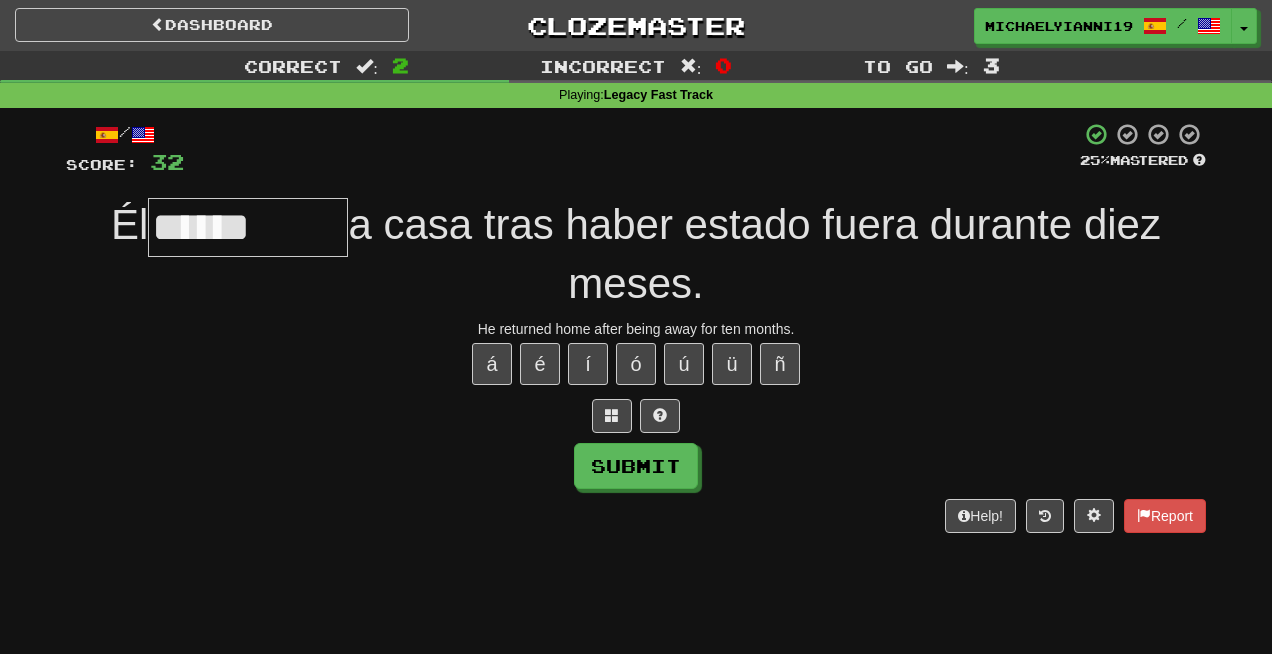 type on "******" 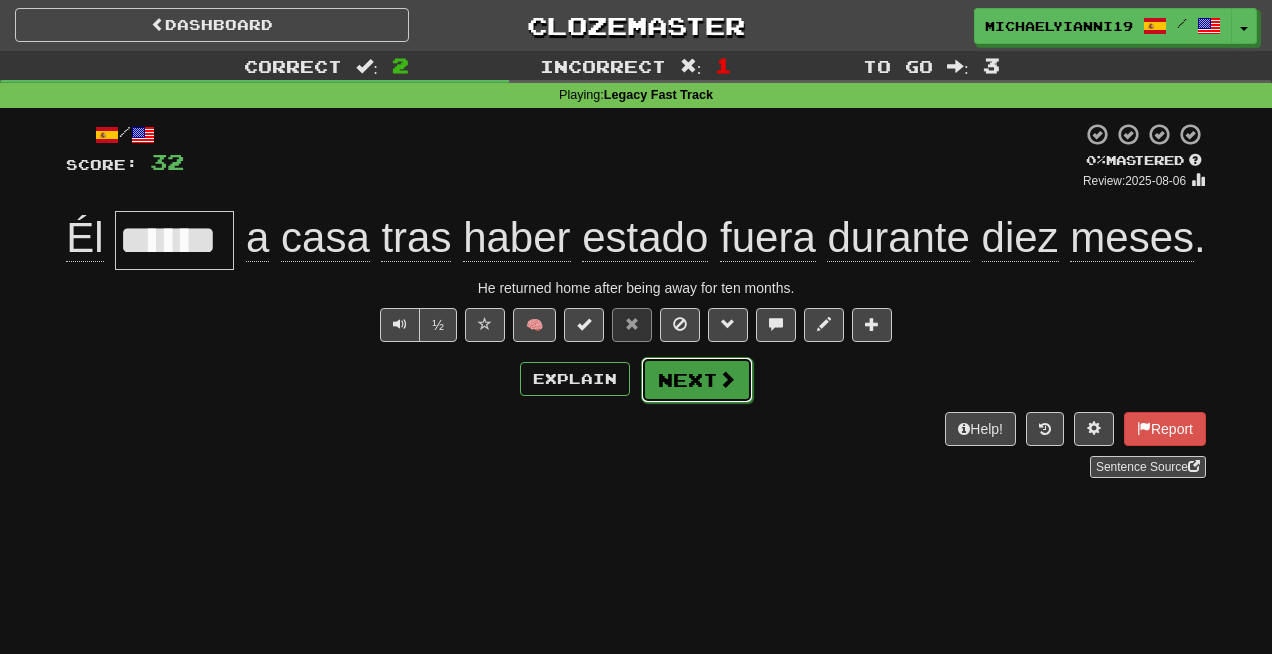 click on "Next" at bounding box center [697, 380] 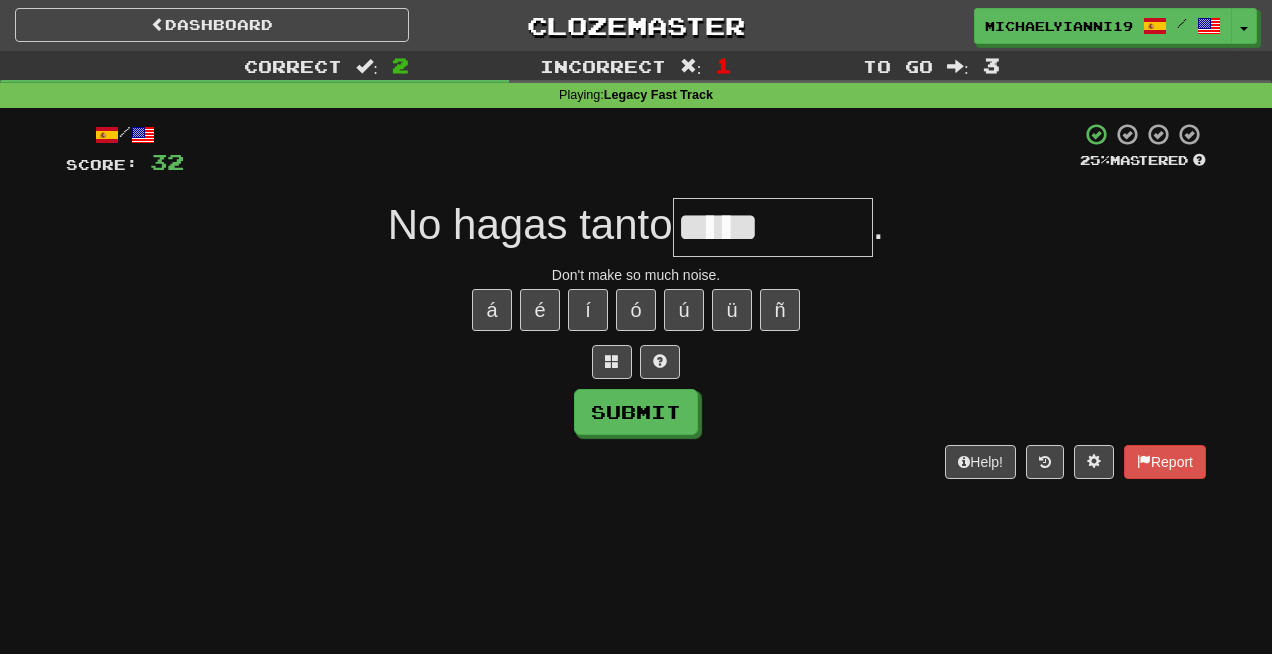type on "*****" 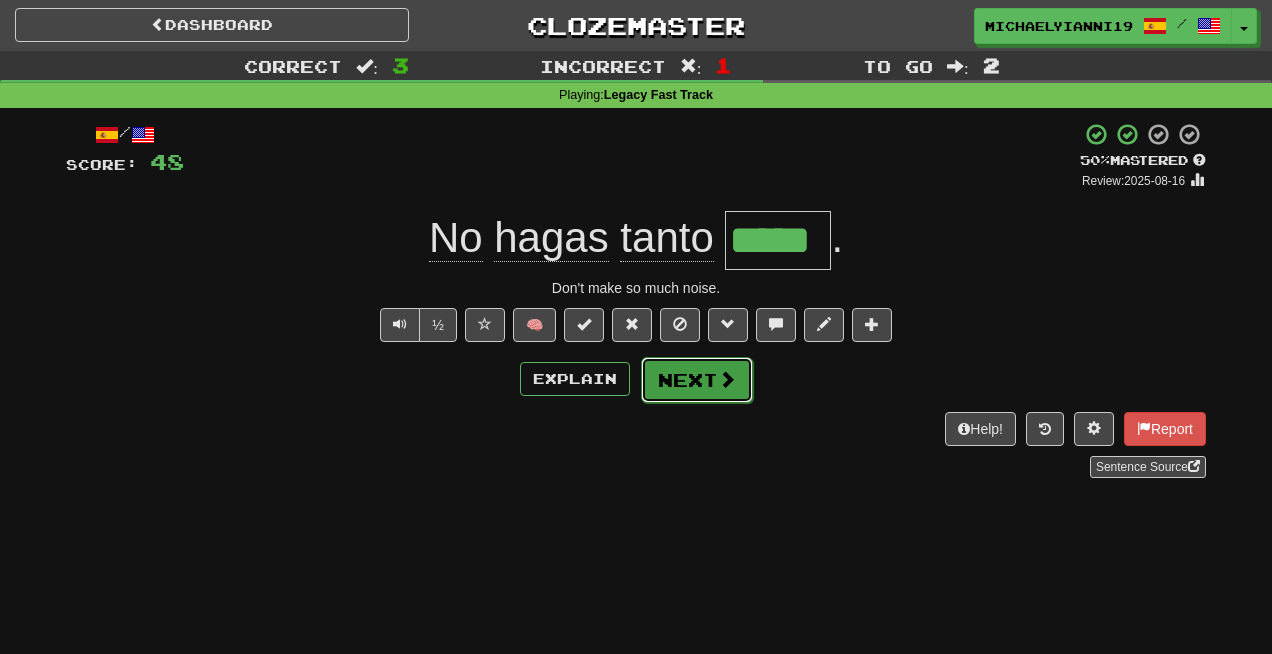 click on "Next" at bounding box center [697, 380] 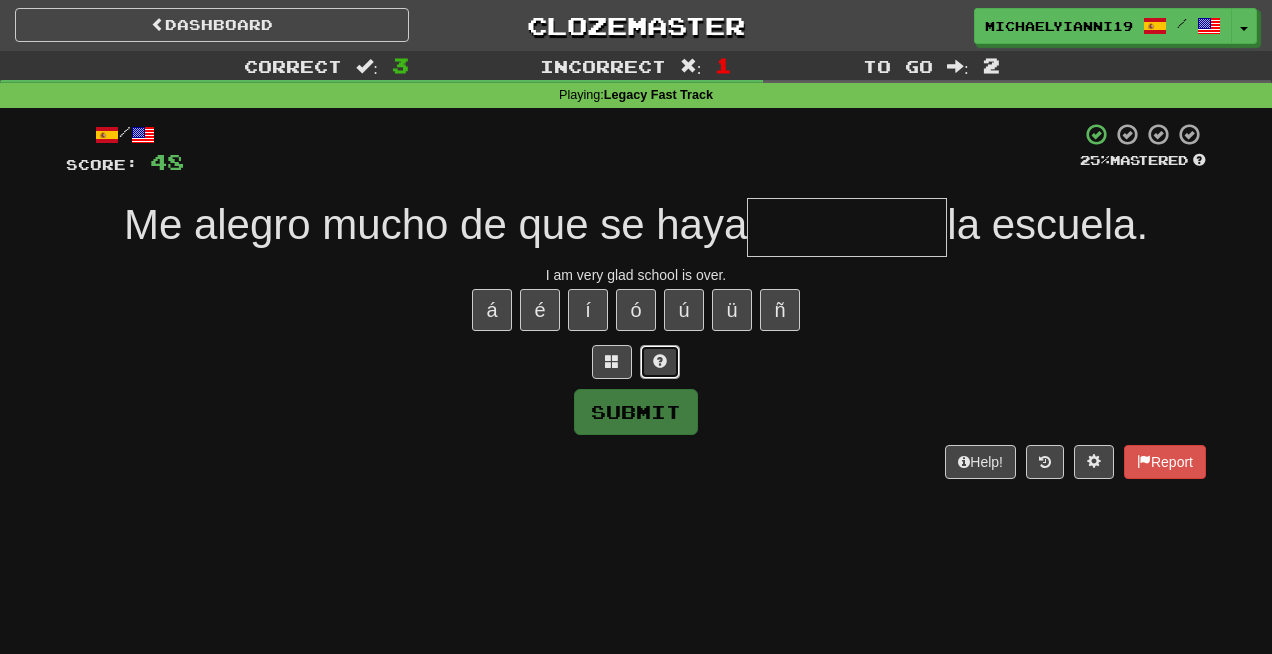 click at bounding box center [660, 362] 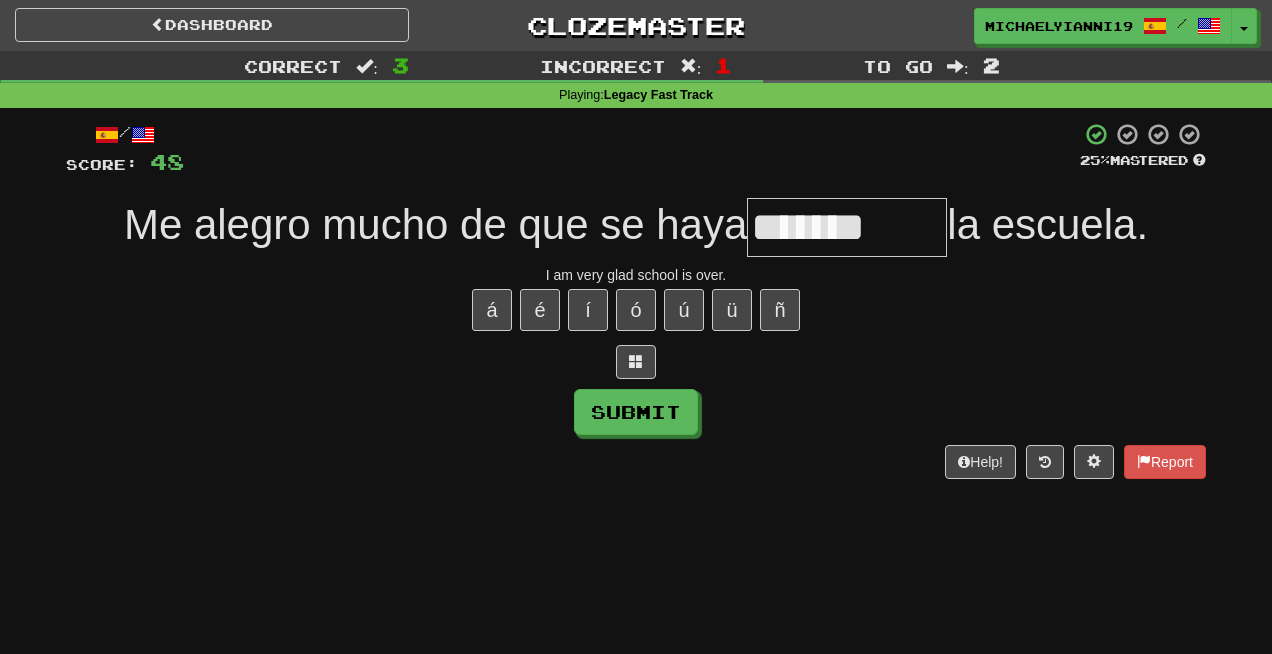 type on "*******" 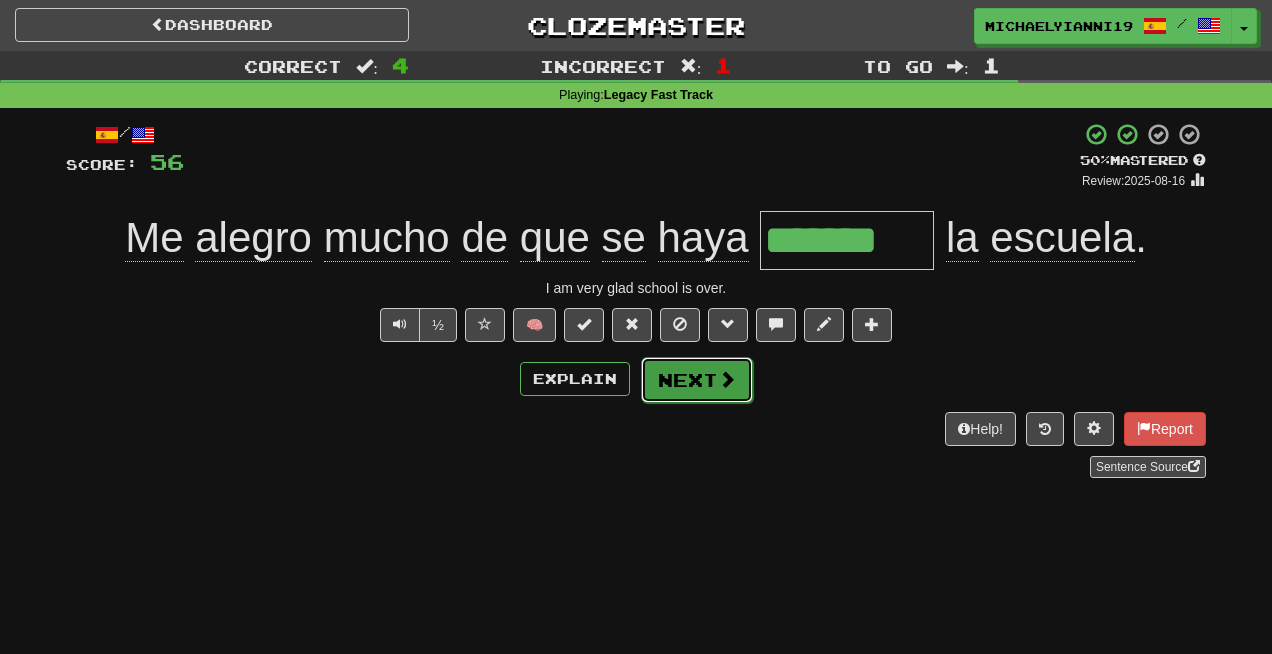 click on "Next" at bounding box center (697, 380) 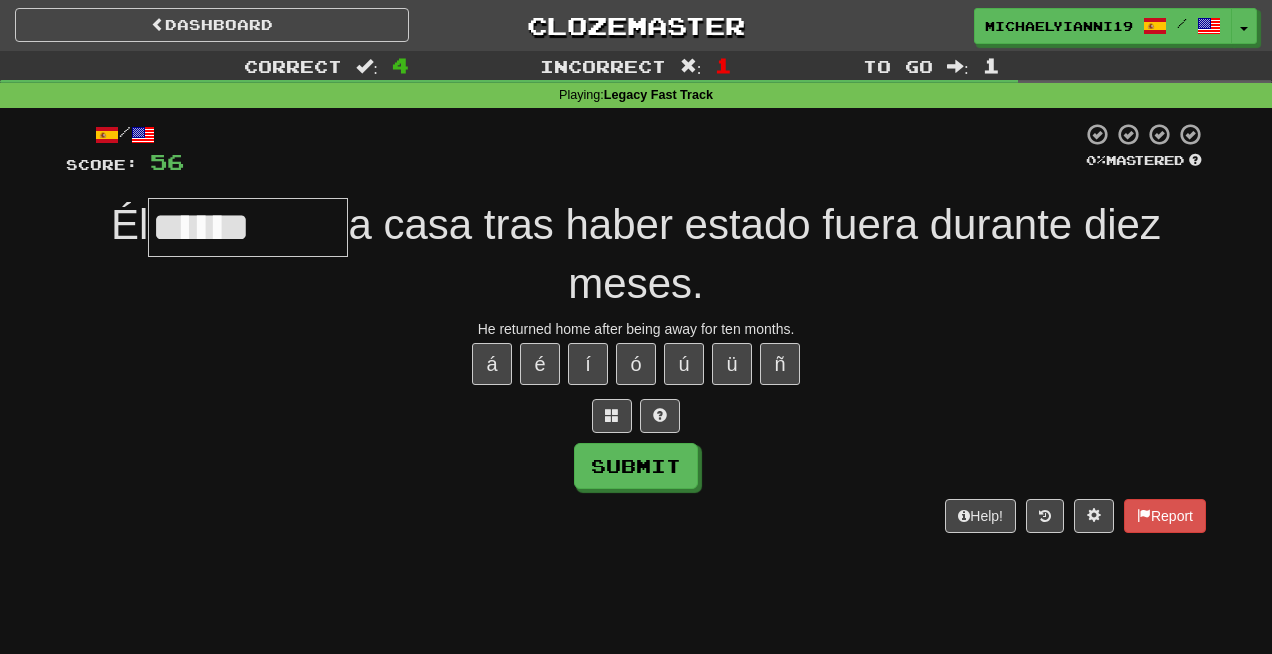 type on "******" 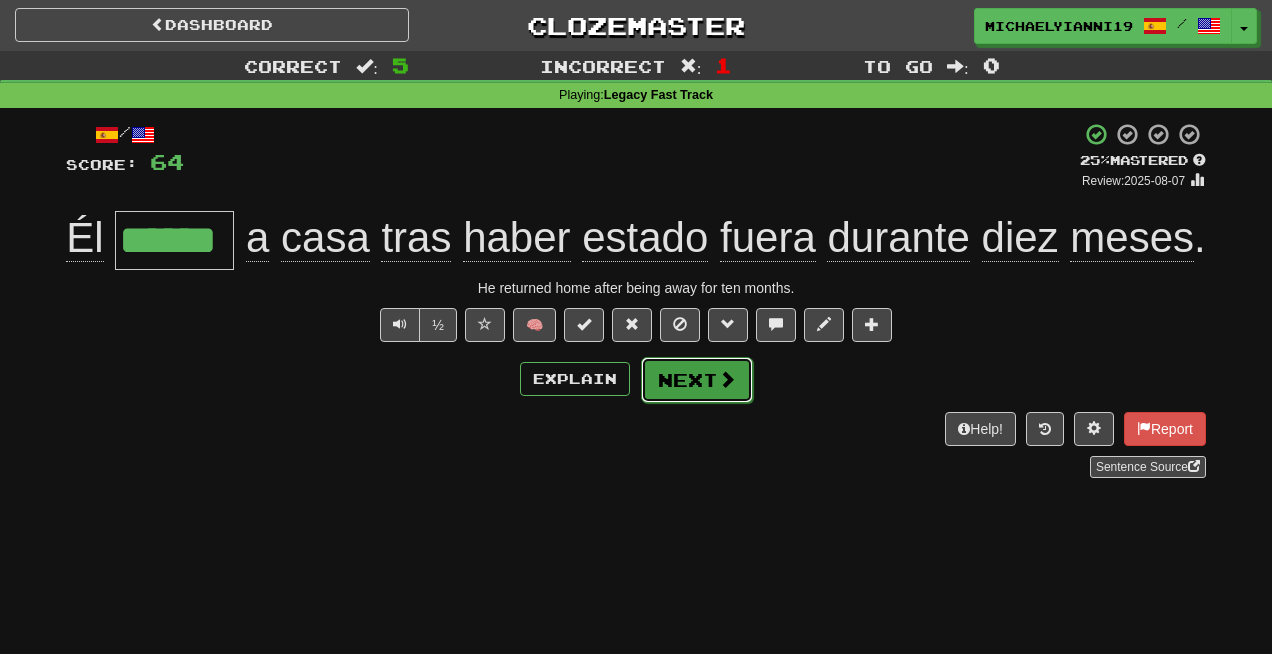 click on "Next" at bounding box center [697, 380] 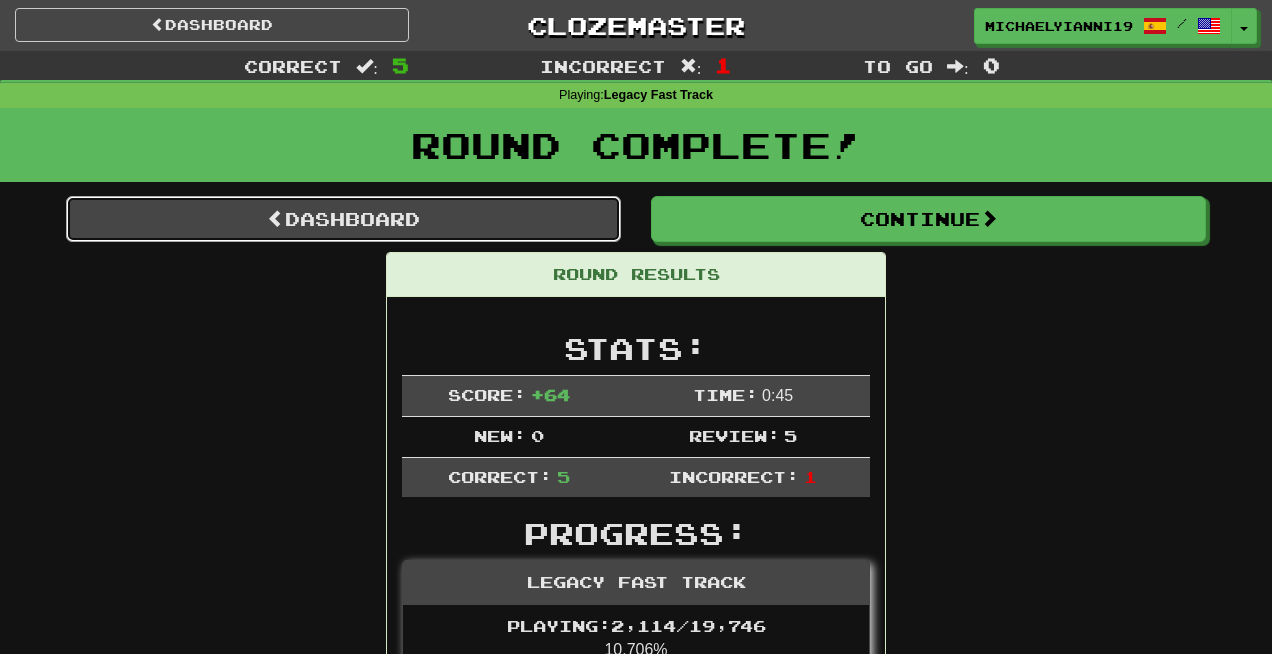 click on "Dashboard" at bounding box center [343, 219] 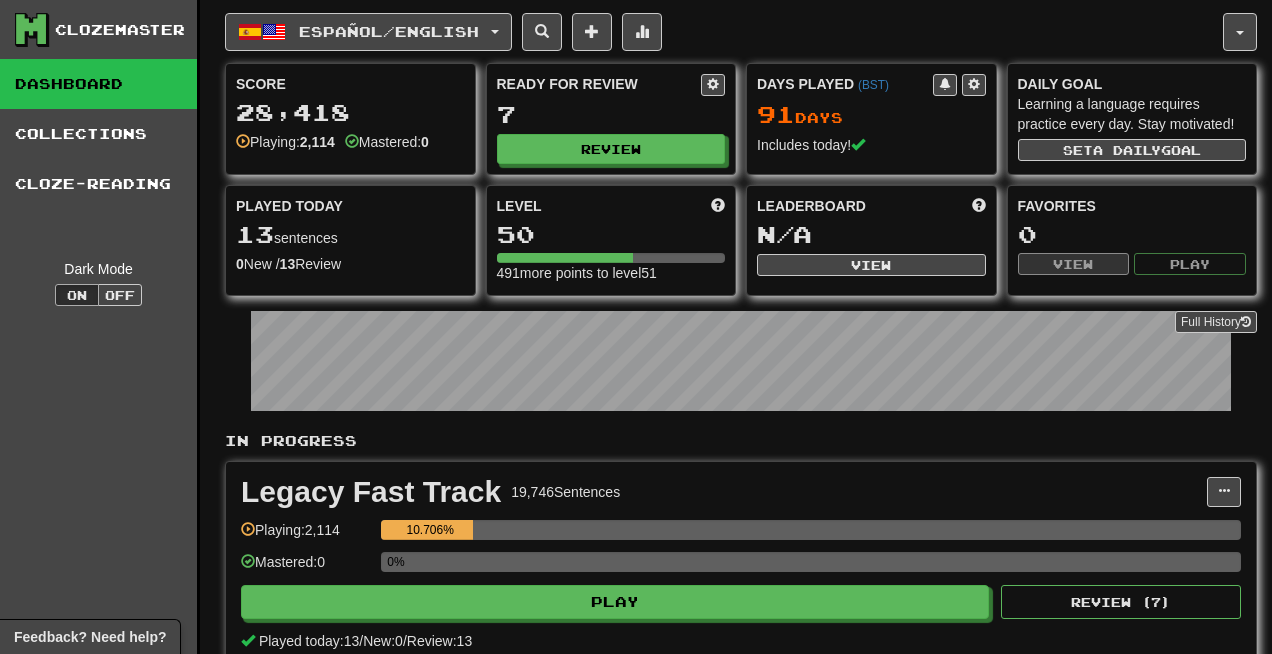 scroll, scrollTop: 0, scrollLeft: 0, axis: both 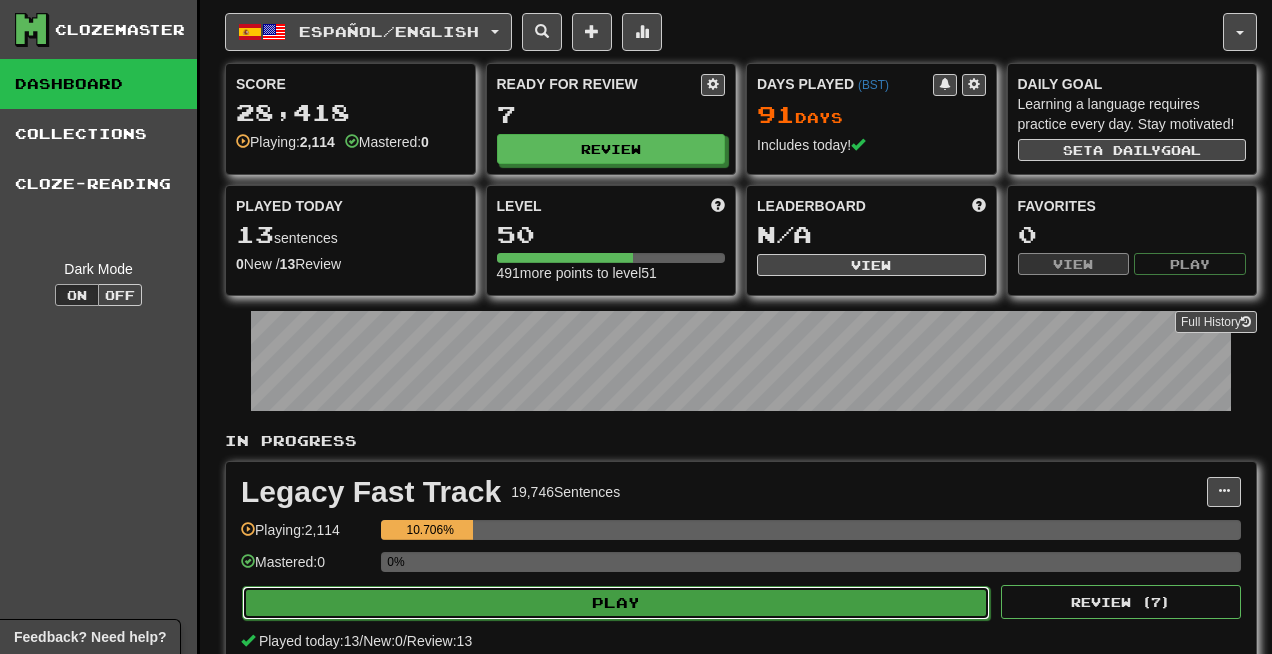 click on "Play" at bounding box center [616, 603] 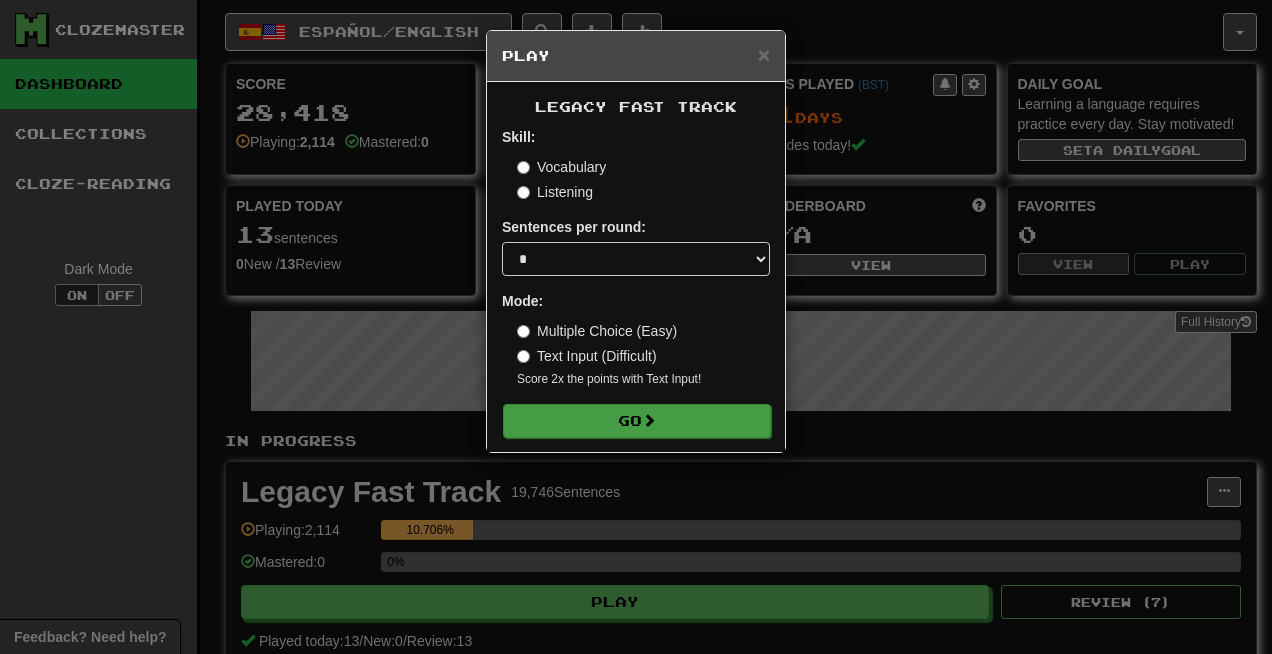 click on "Skill: Vocabulary Listening Sentences per round: * ** ** ** ** ** *** ******** Mode: Multiple Choice (Easy) Text Input (Difficult) Score 2x the points with Text Input ! Go" at bounding box center (636, 282) 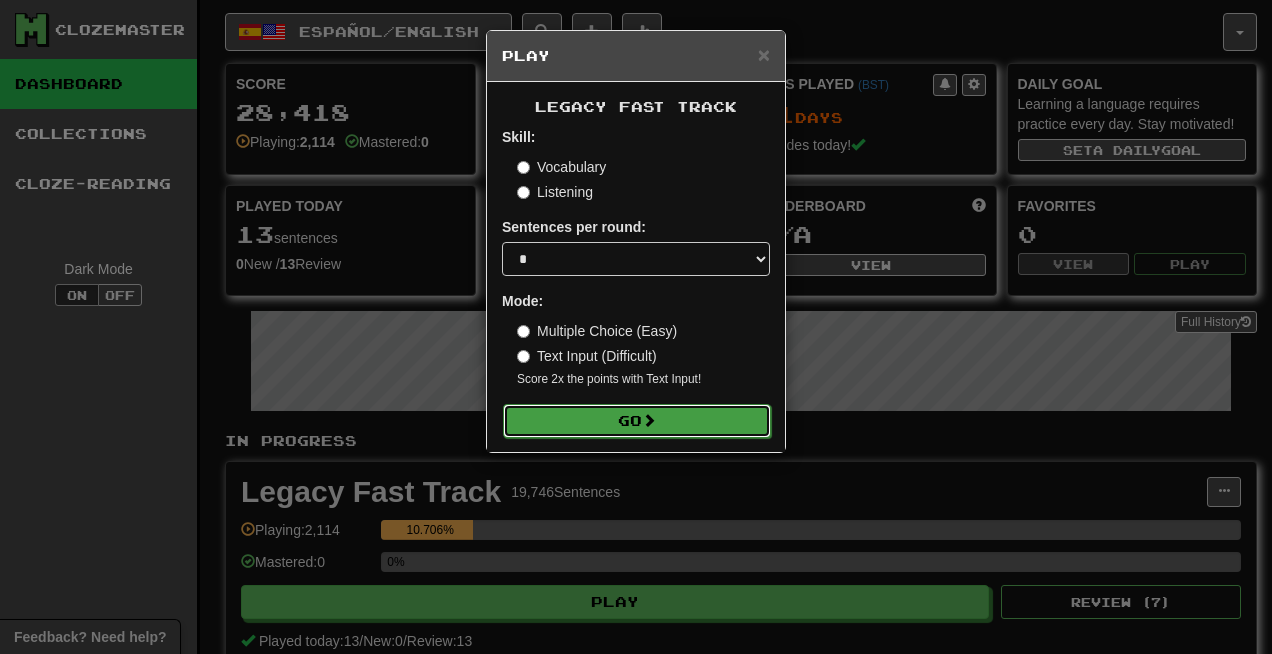 click on "Go" at bounding box center (637, 421) 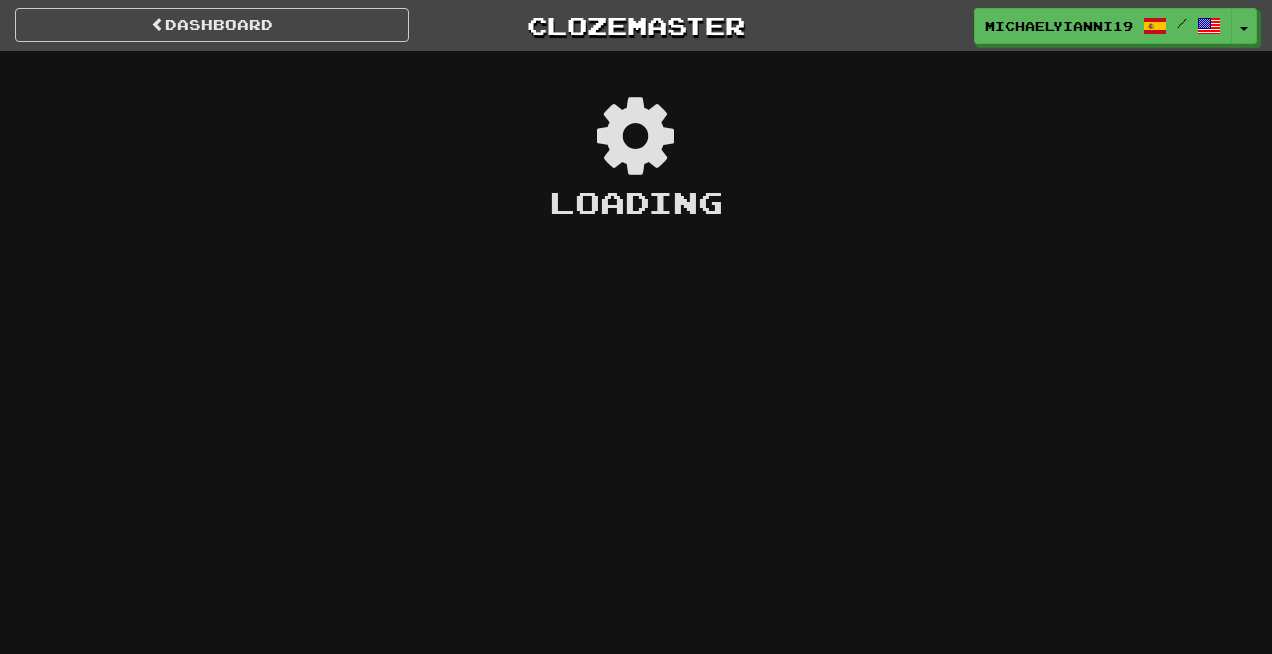 scroll, scrollTop: 0, scrollLeft: 0, axis: both 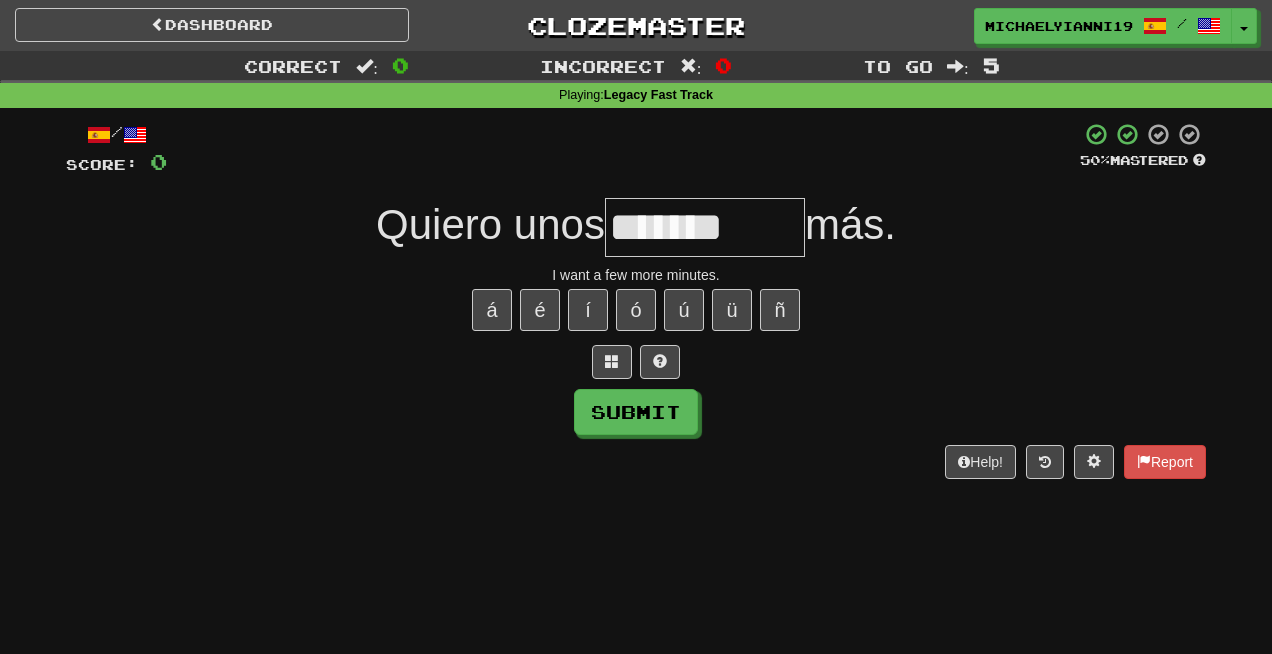 type on "*******" 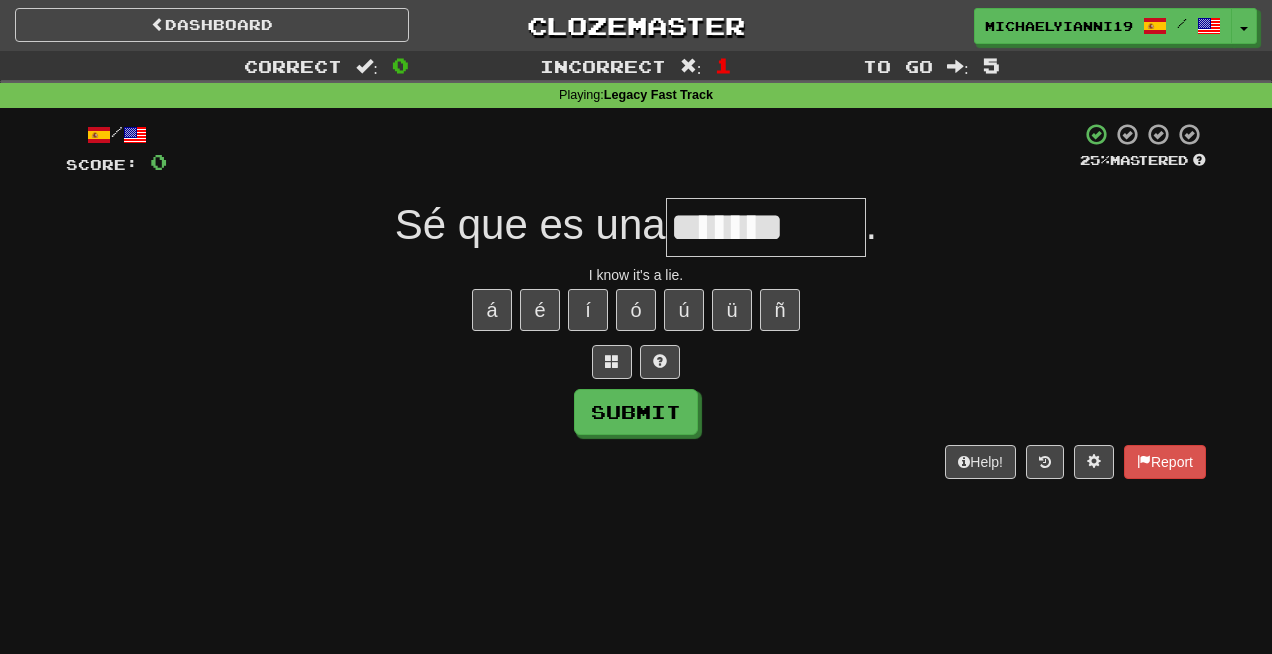 type on "*******" 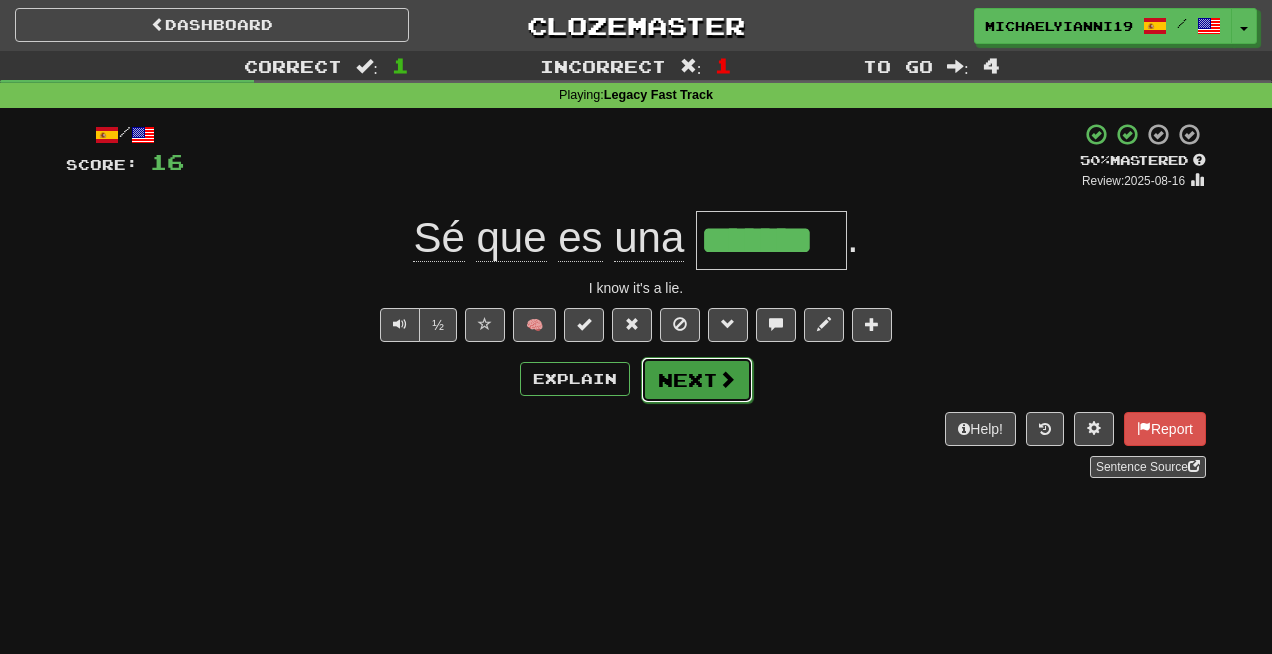 click on "Next" at bounding box center (697, 380) 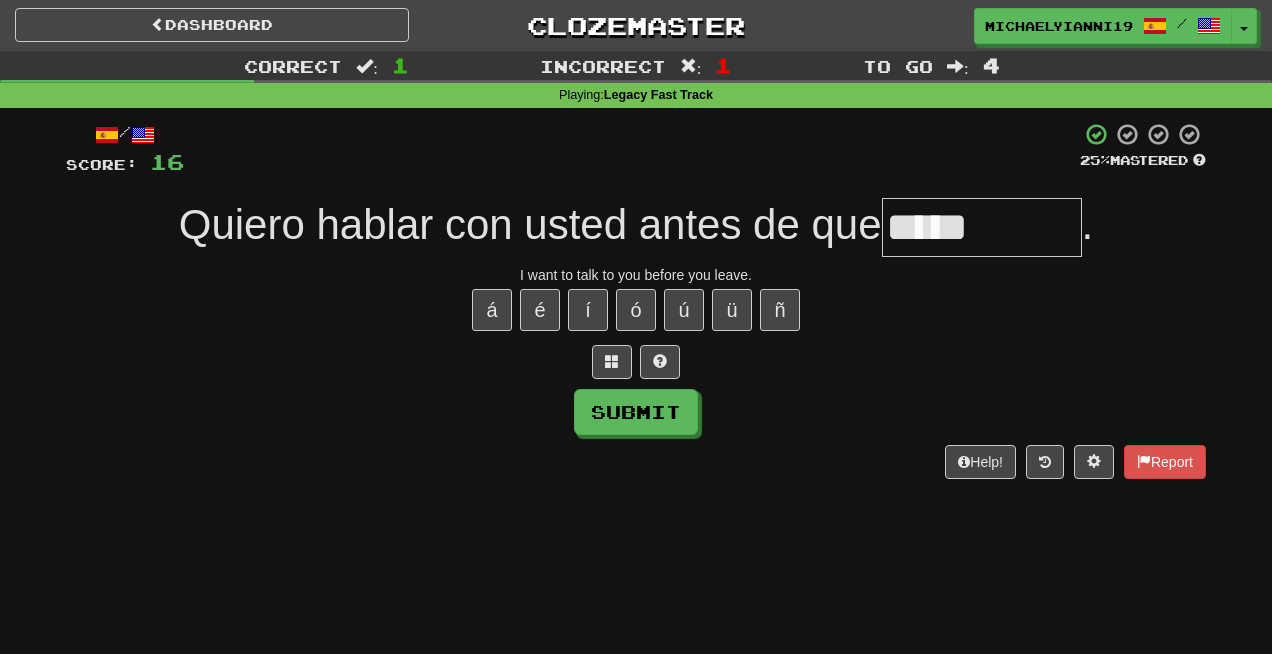 type on "*****" 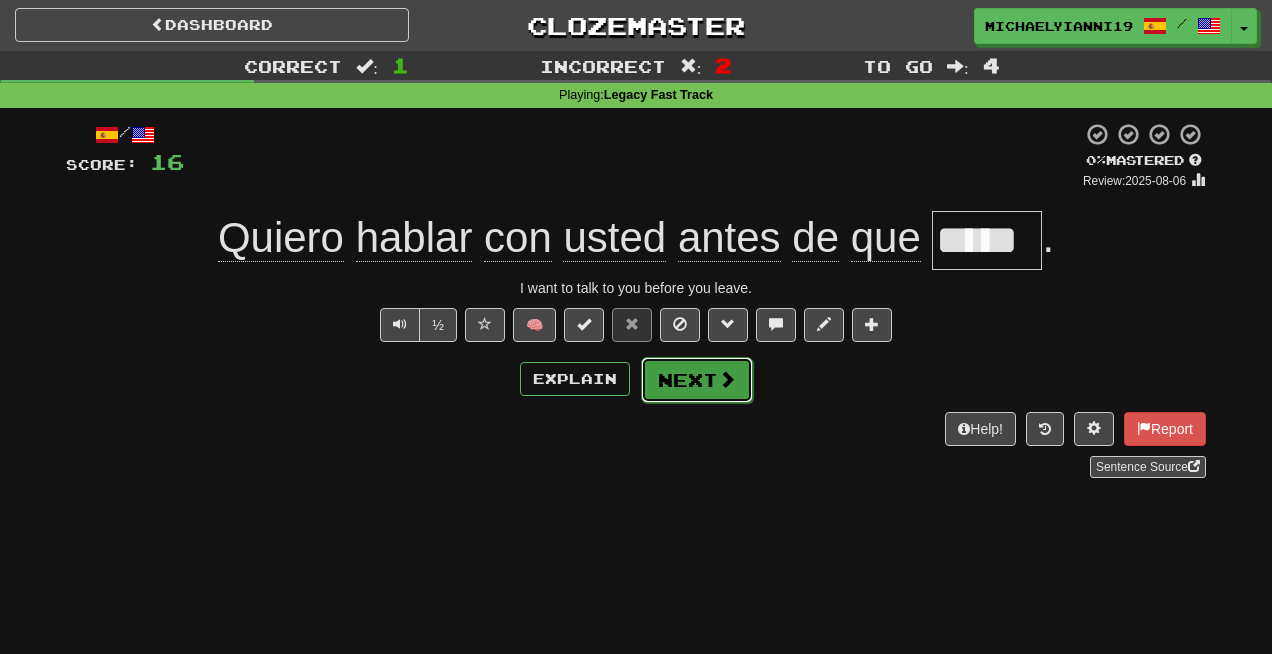 click on "Next" at bounding box center [697, 380] 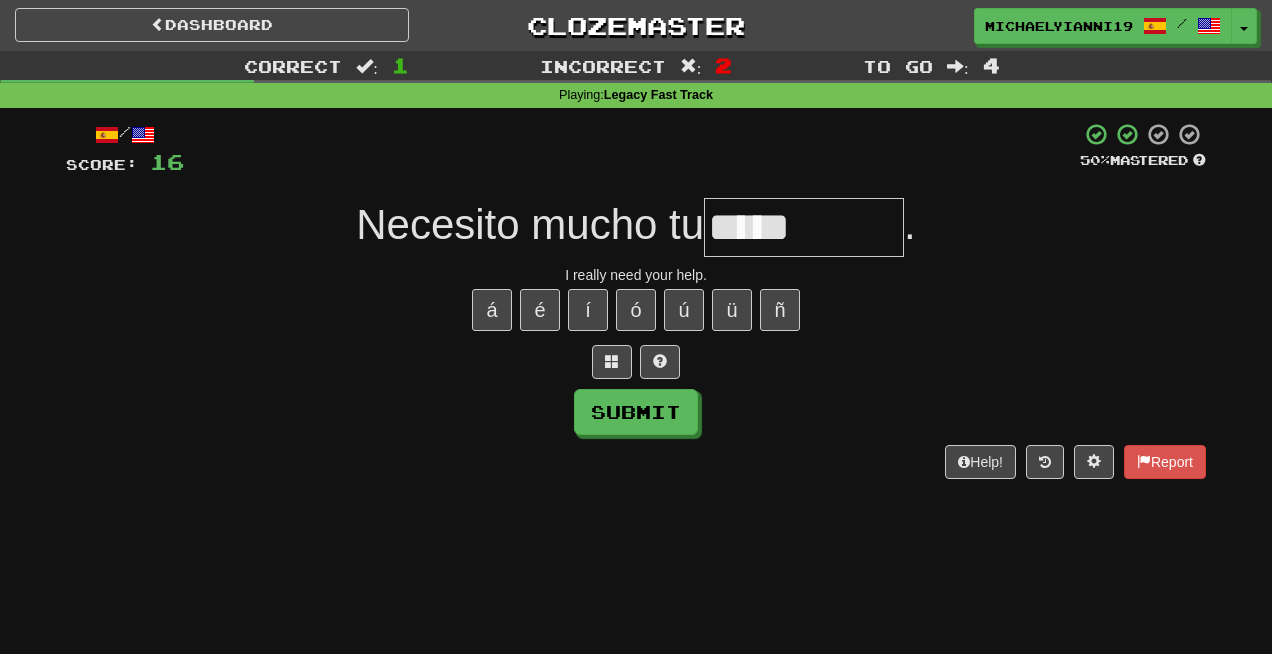 type on "*****" 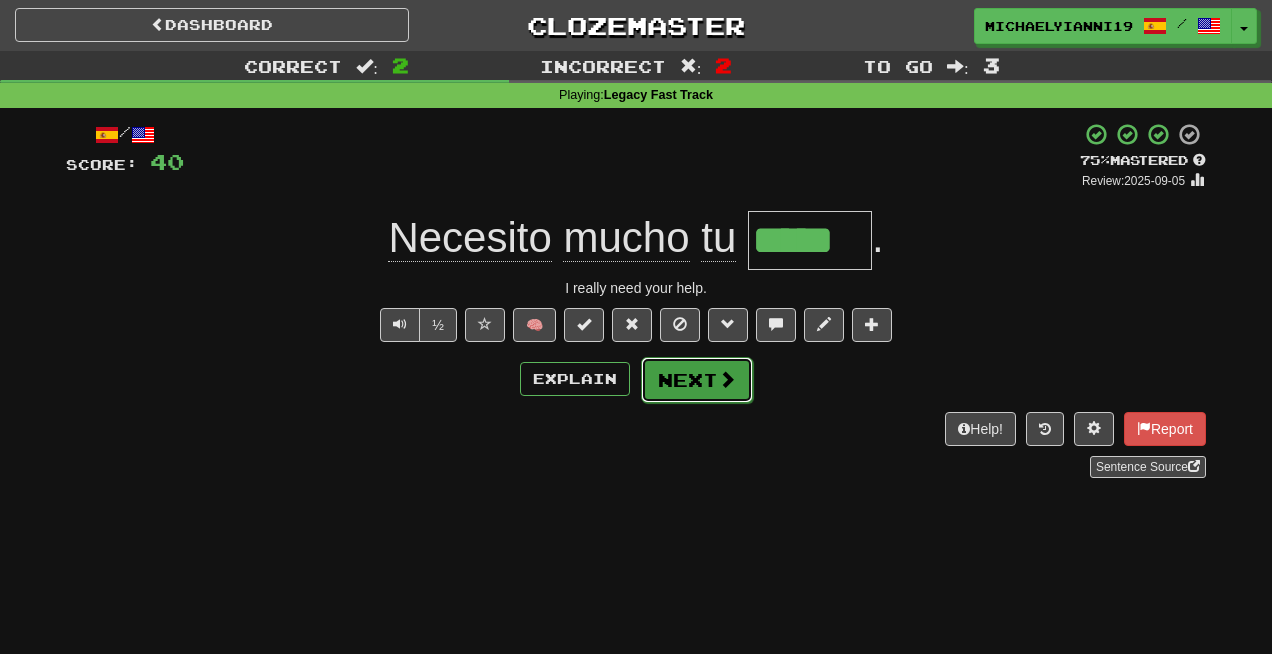 click on "Next" at bounding box center [697, 380] 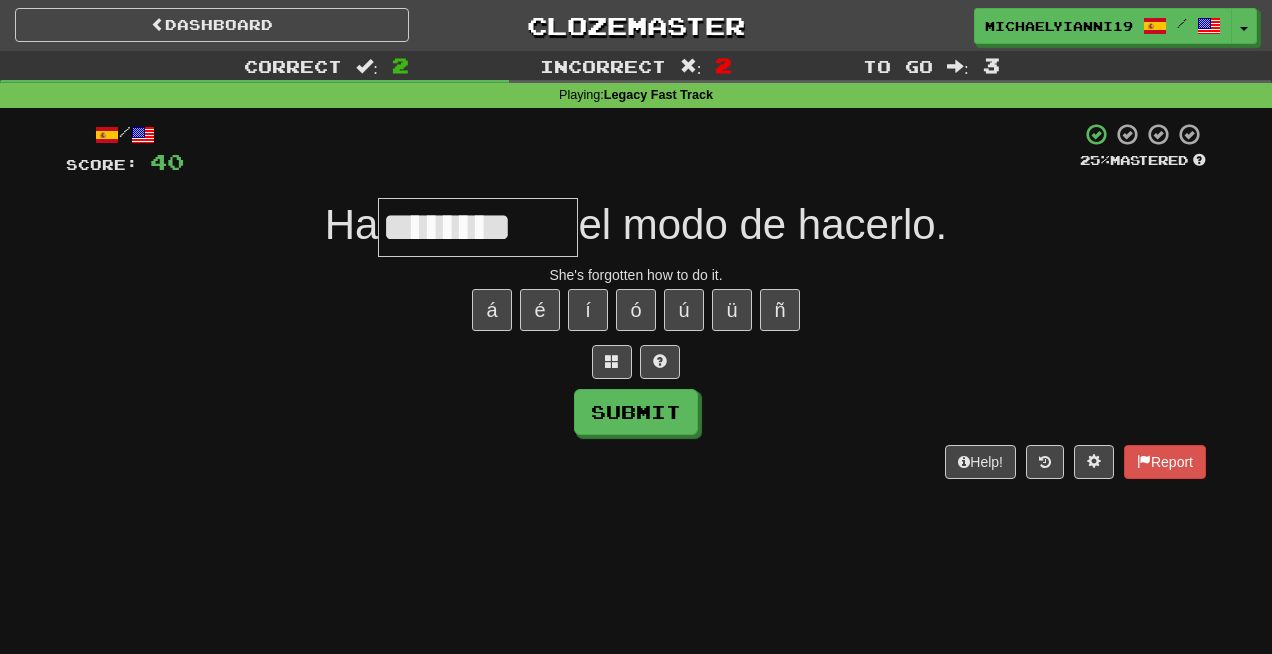 type on "********" 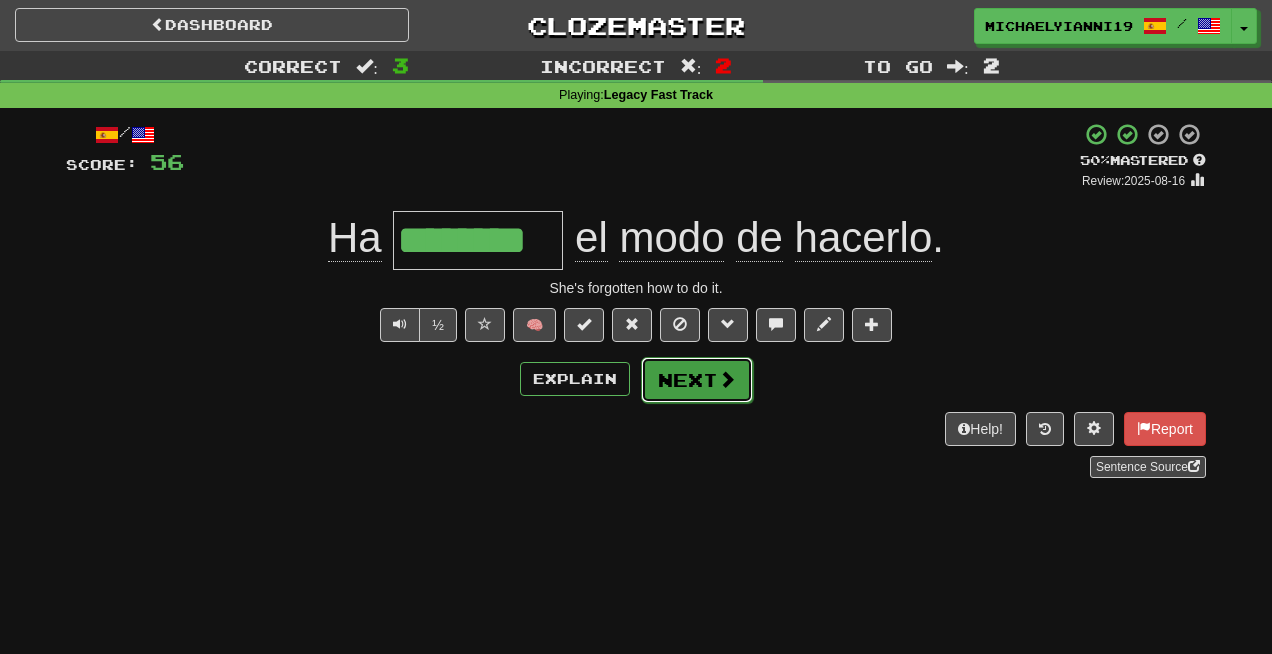 click on "Next" at bounding box center [697, 380] 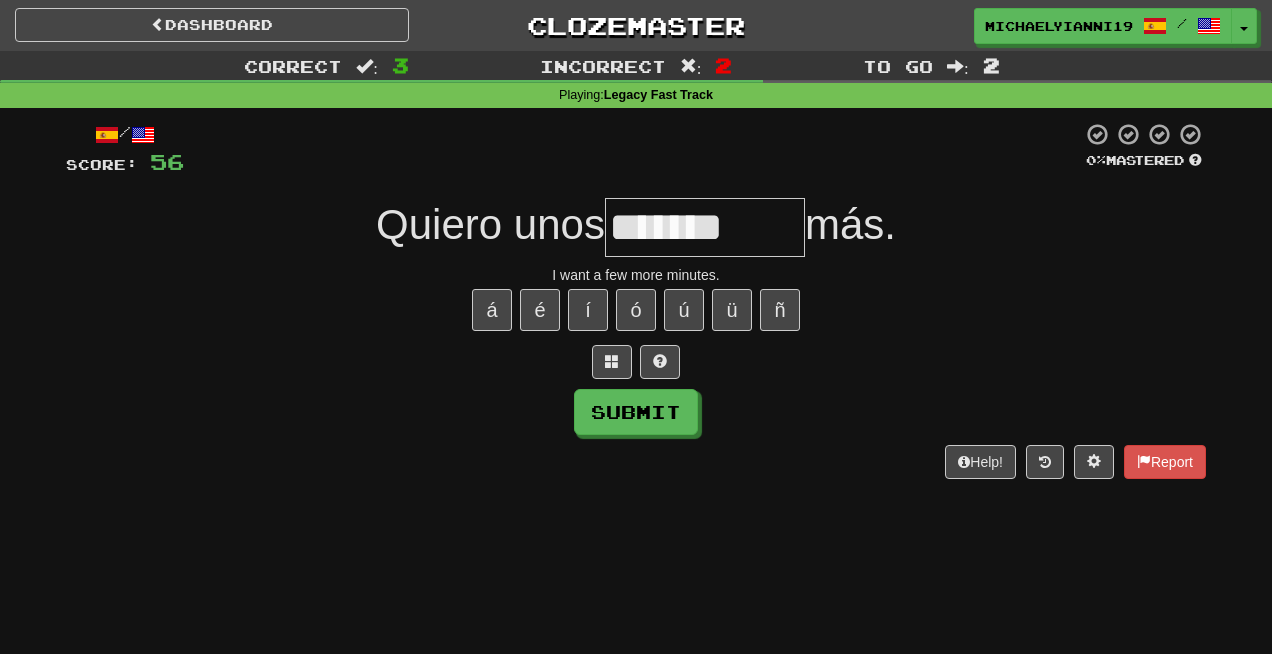 type on "*******" 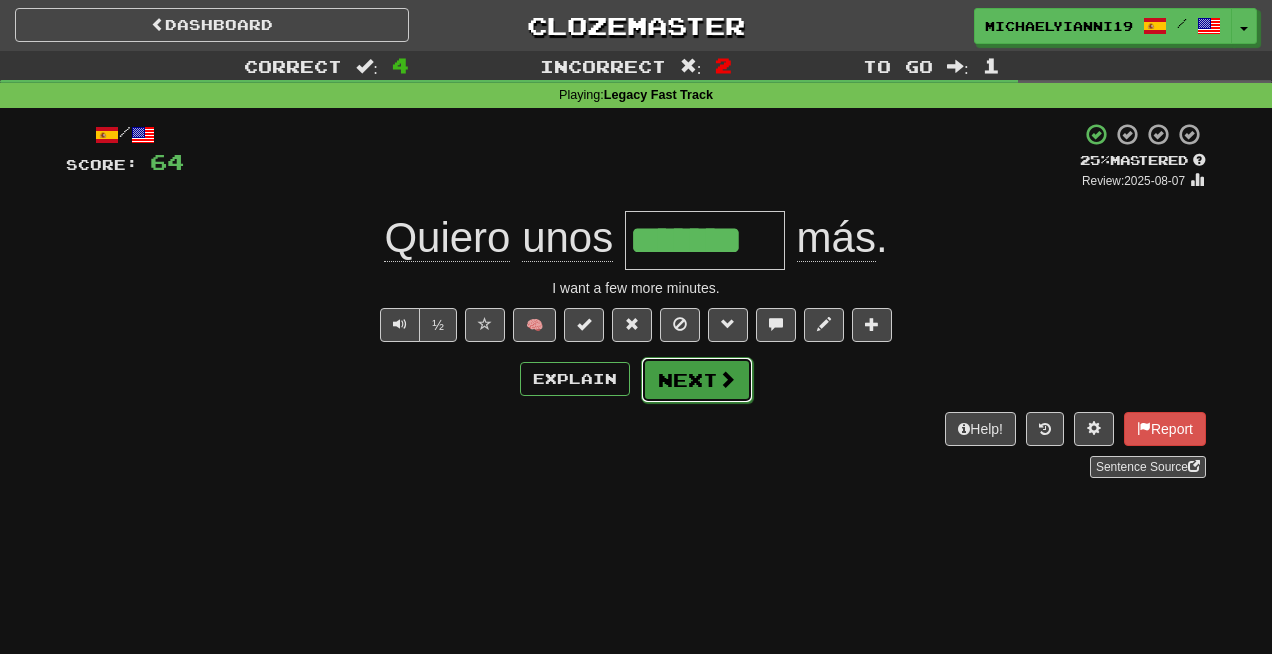 click on "Next" at bounding box center [697, 380] 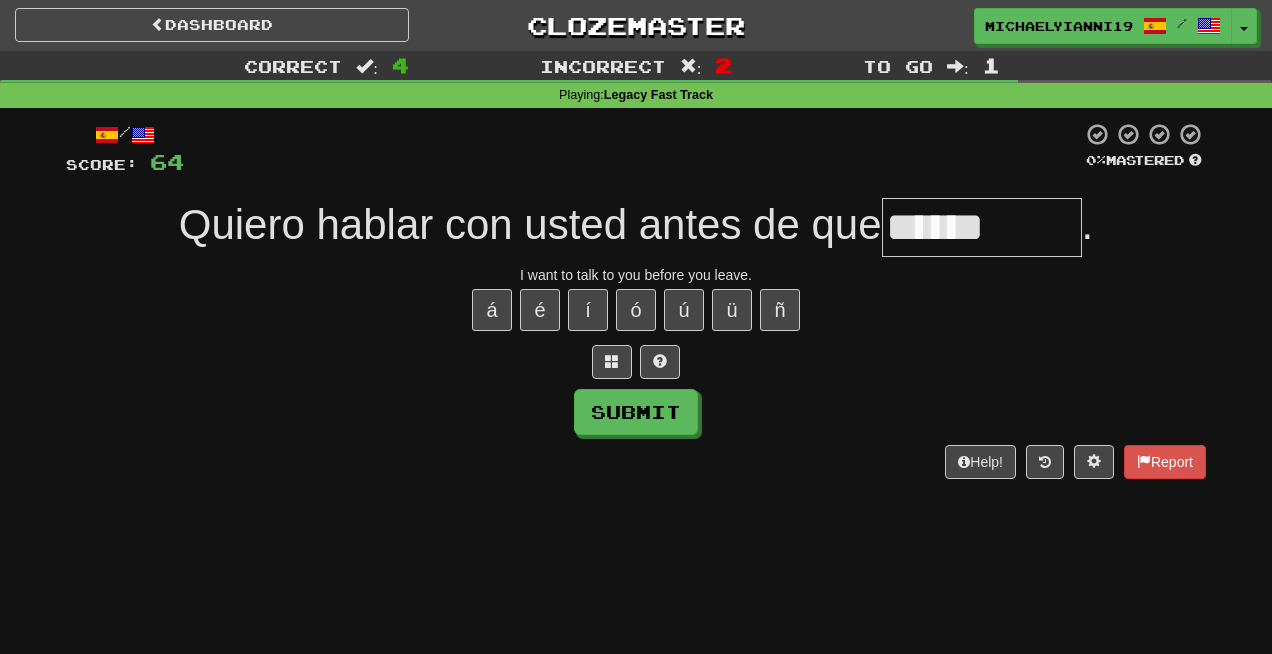type on "*****" 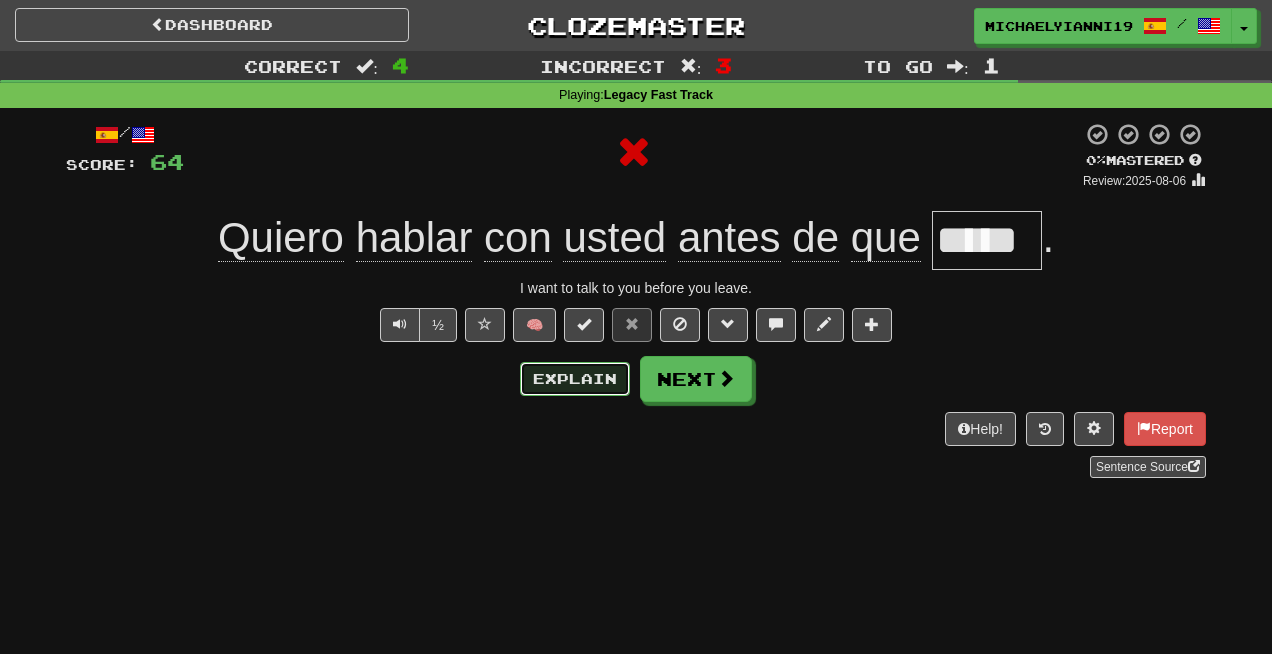 click on "Explain" at bounding box center (575, 379) 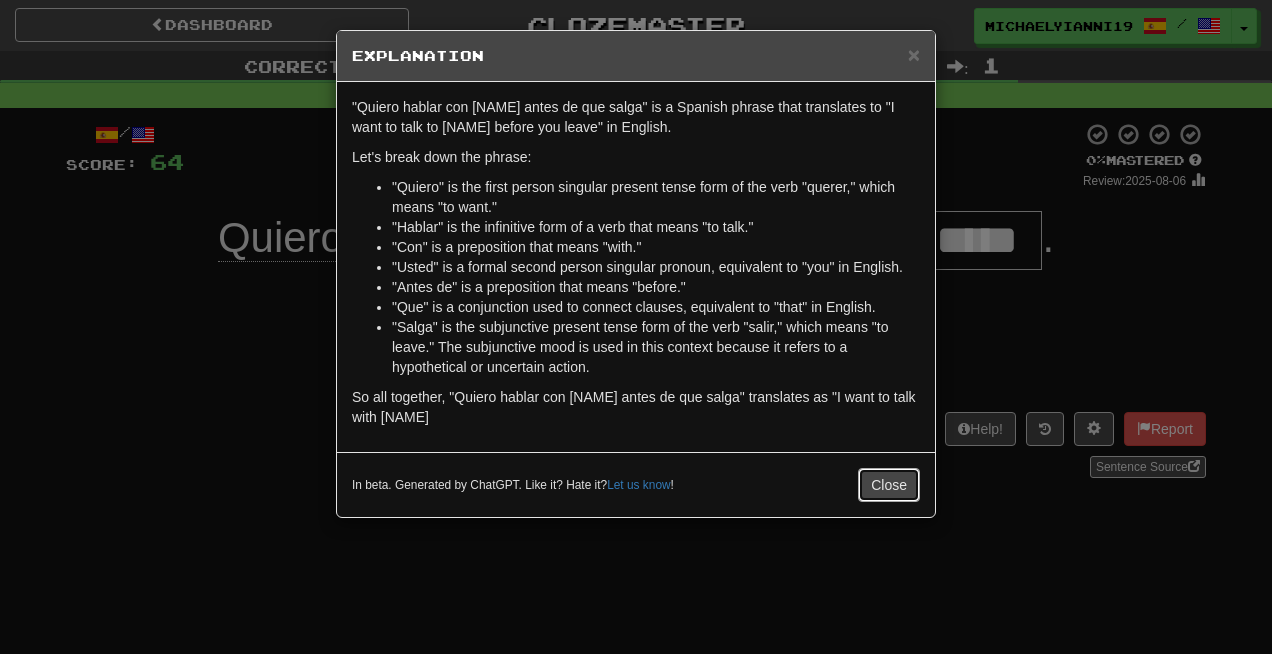 click on "Close" at bounding box center (889, 485) 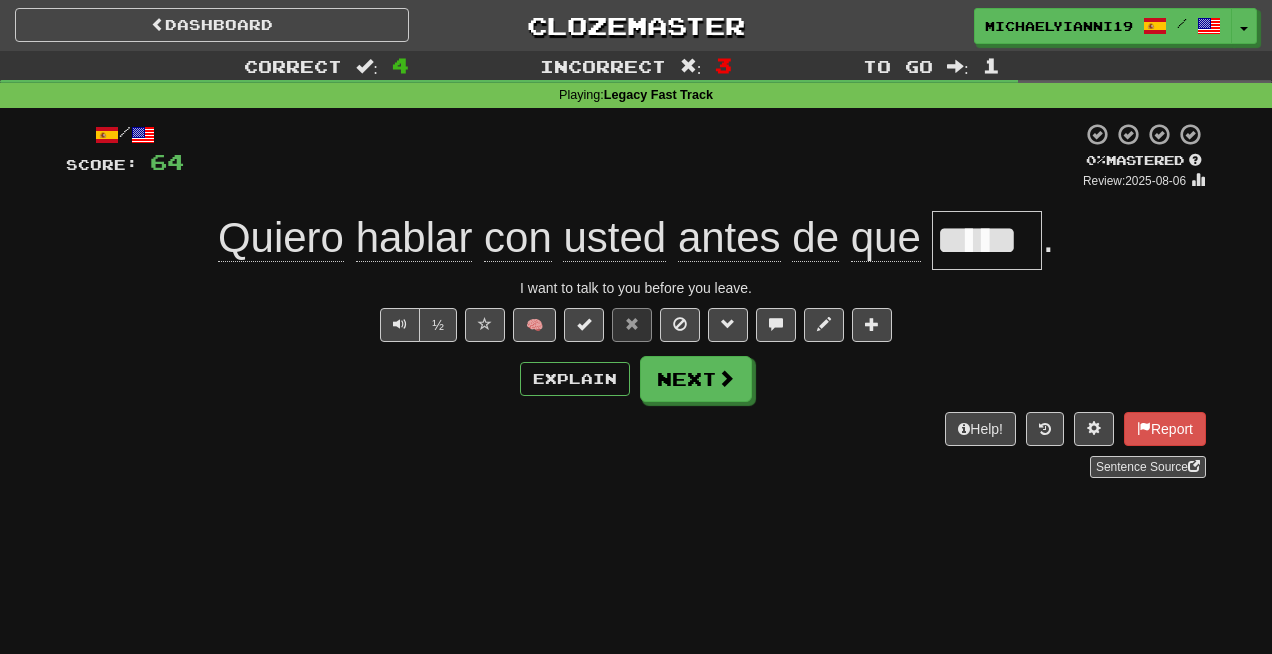 click on "*****" at bounding box center (987, 240) 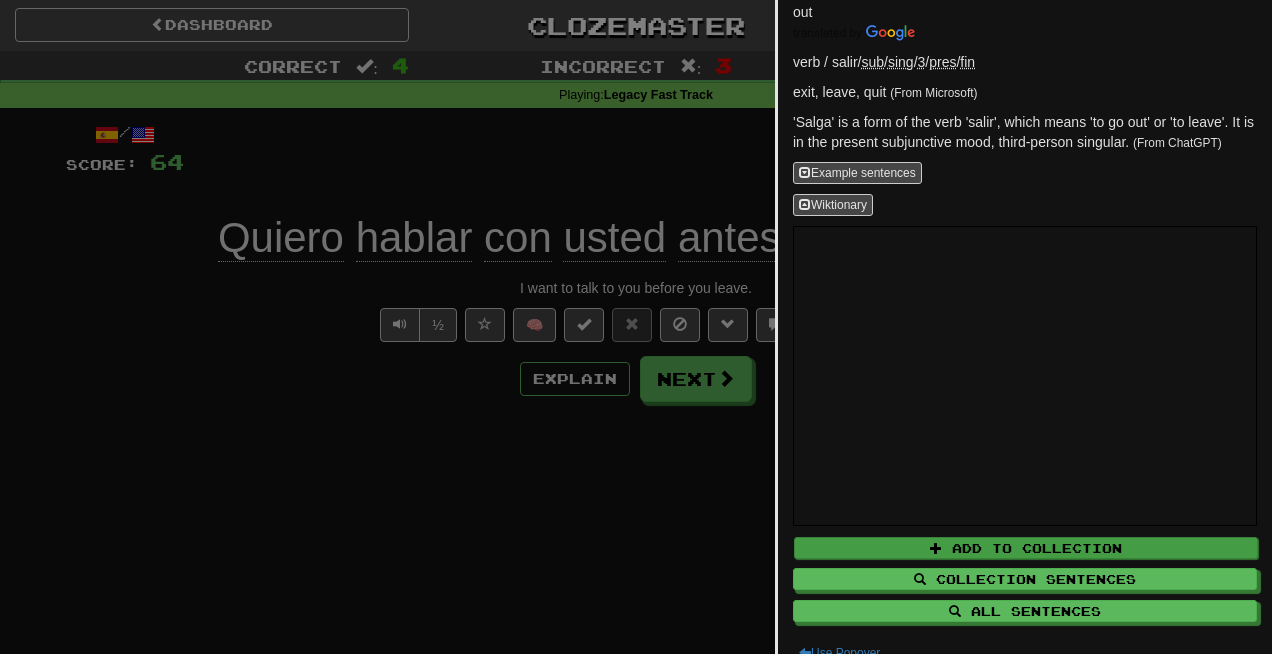 scroll, scrollTop: 134, scrollLeft: 0, axis: vertical 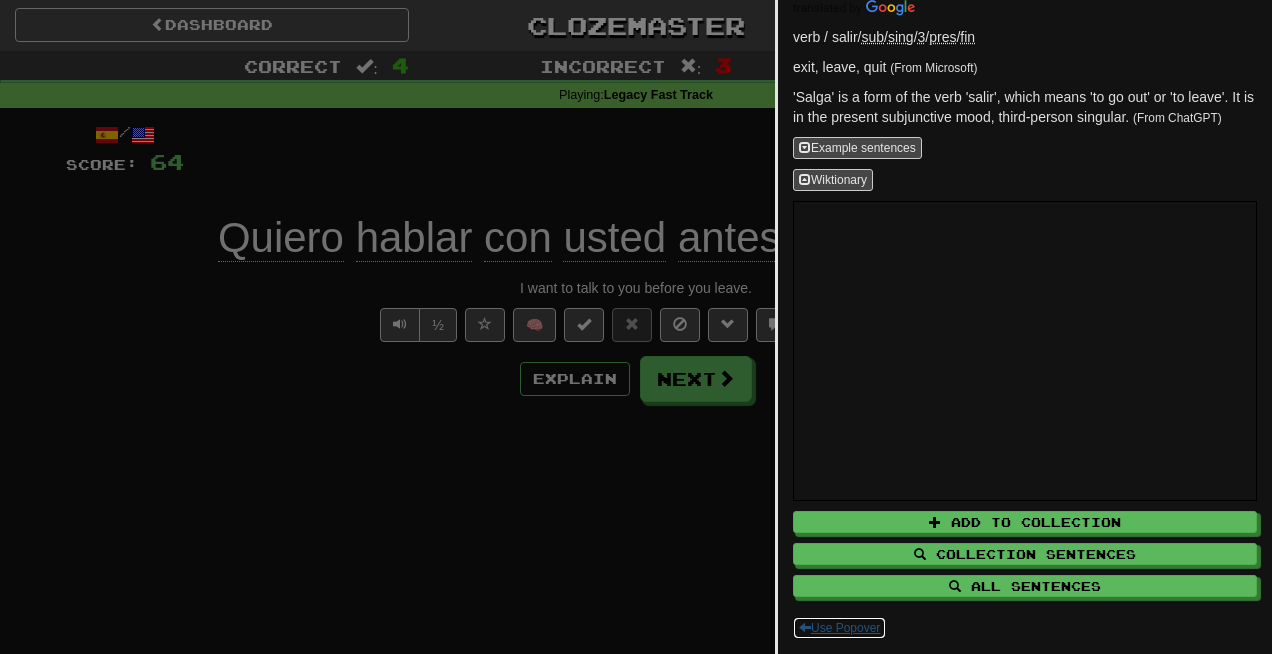 click on "Use Popover" at bounding box center [839, 628] 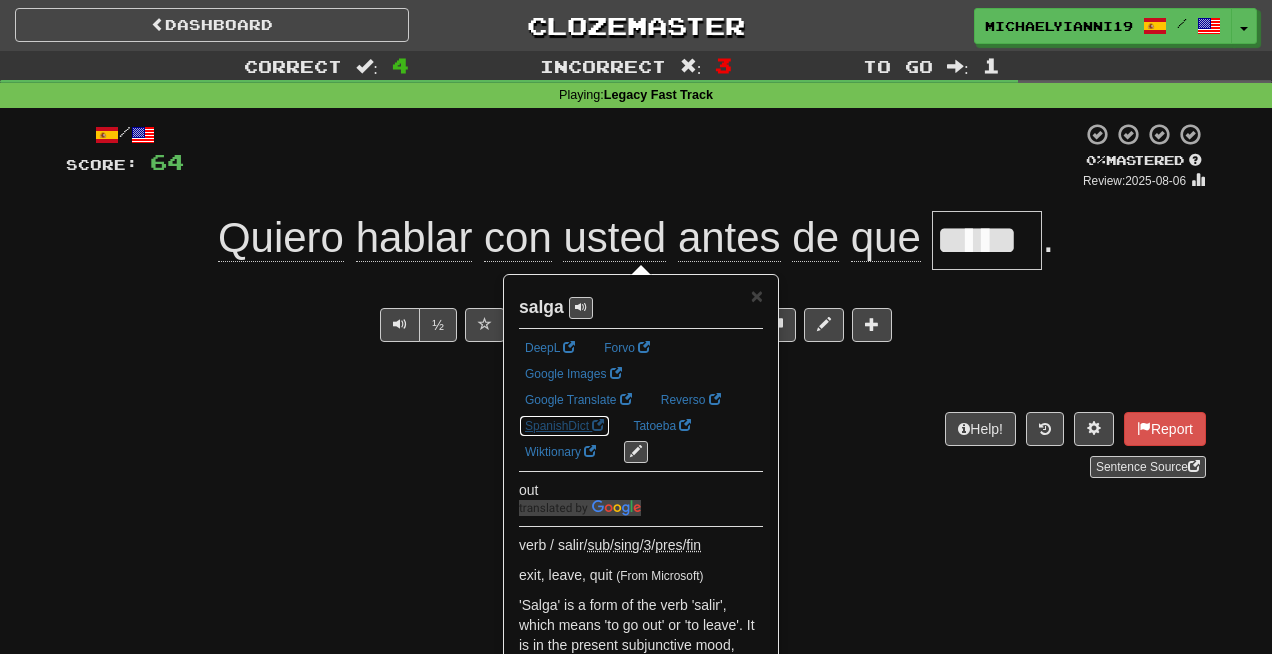 click on "SpanishDict" at bounding box center (564, 426) 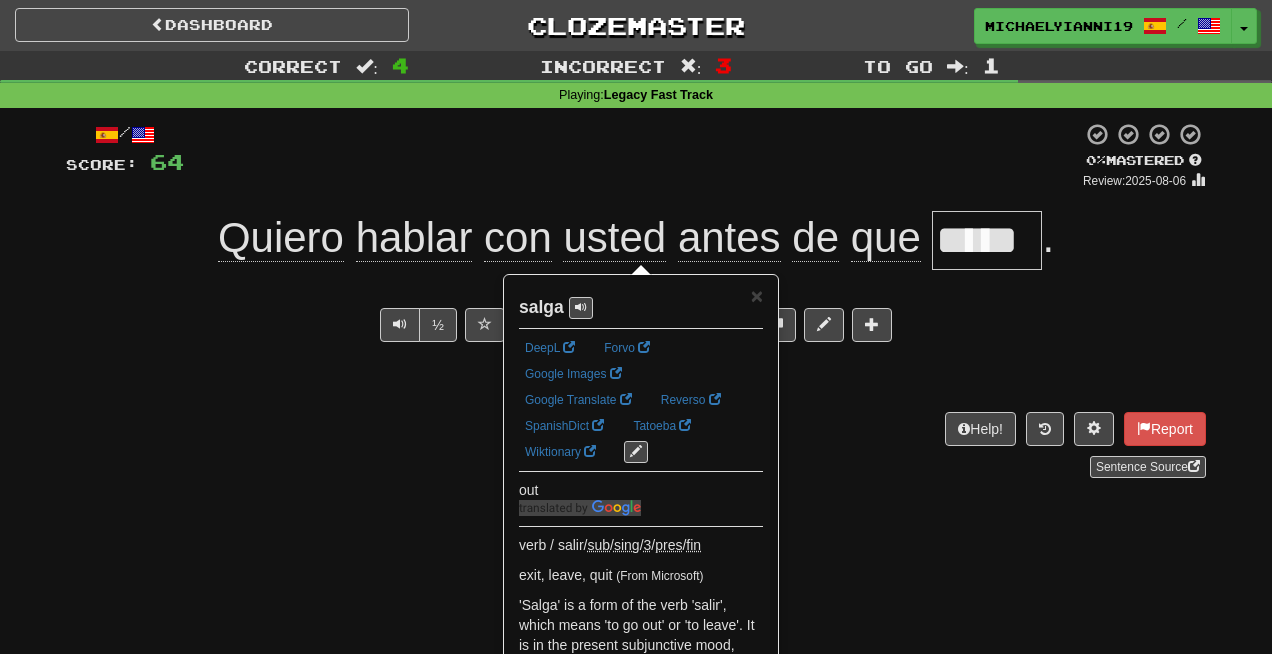 click on "/  Score:   64 0 %  Mastered Review:  2025-08-06 Quiero   hablar   con   usted   antes   de   que   ***** . I want to talk to you before you leave. ½ 🧠 Explain Next  Help!  Report Sentence Source" at bounding box center (636, 300) 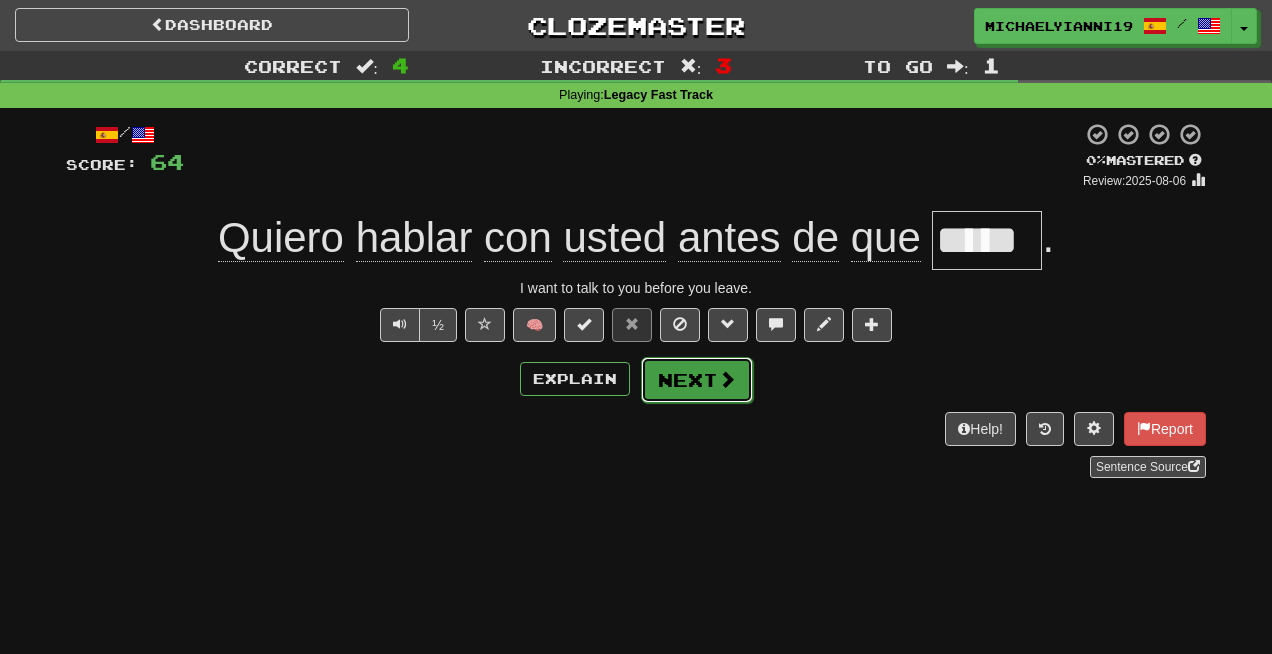 click on "Next" at bounding box center [697, 380] 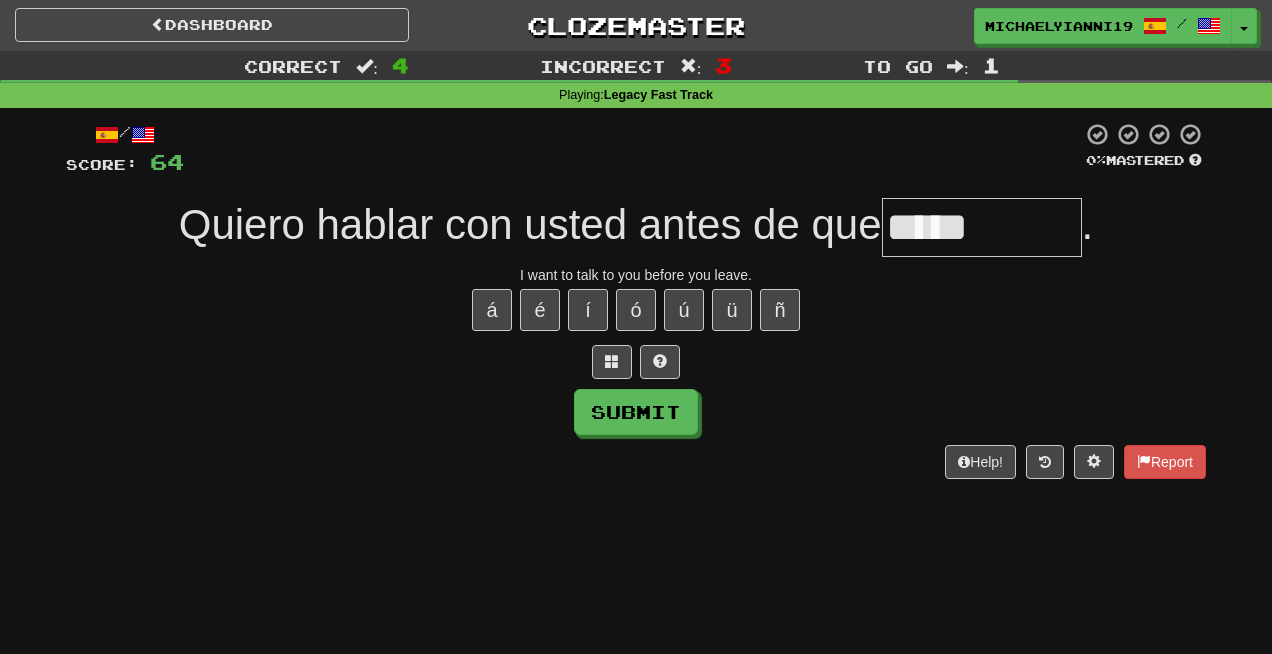 type on "*****" 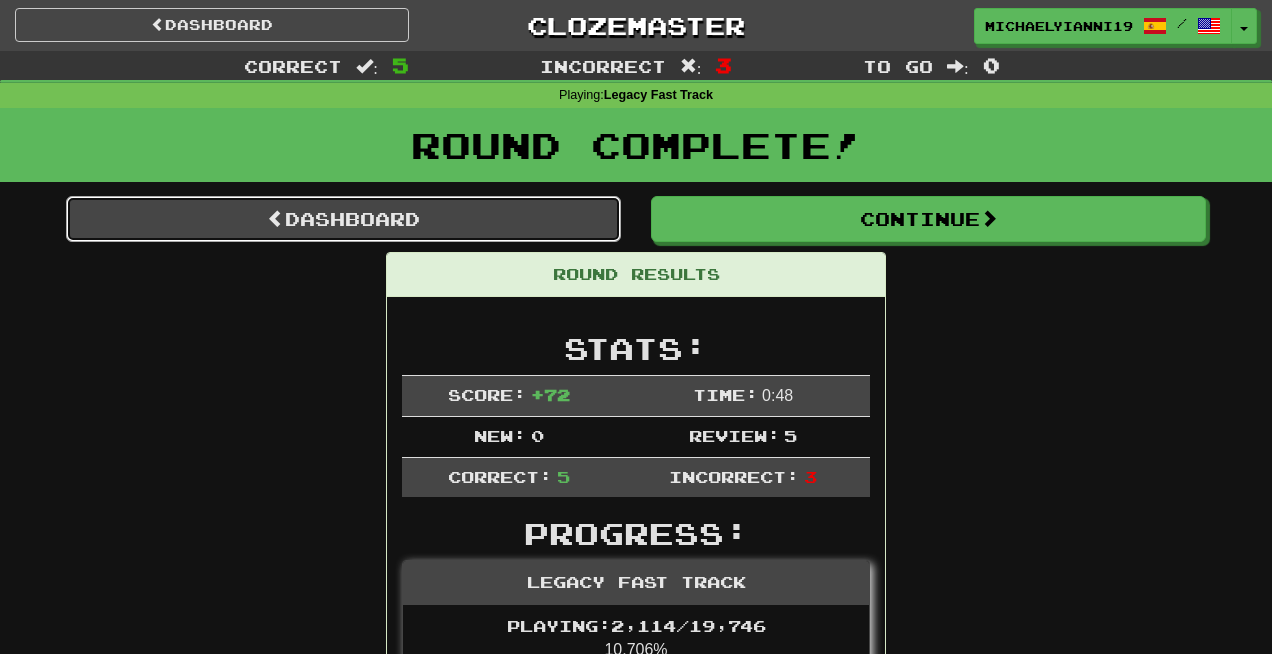 click on "Dashboard" at bounding box center (343, 219) 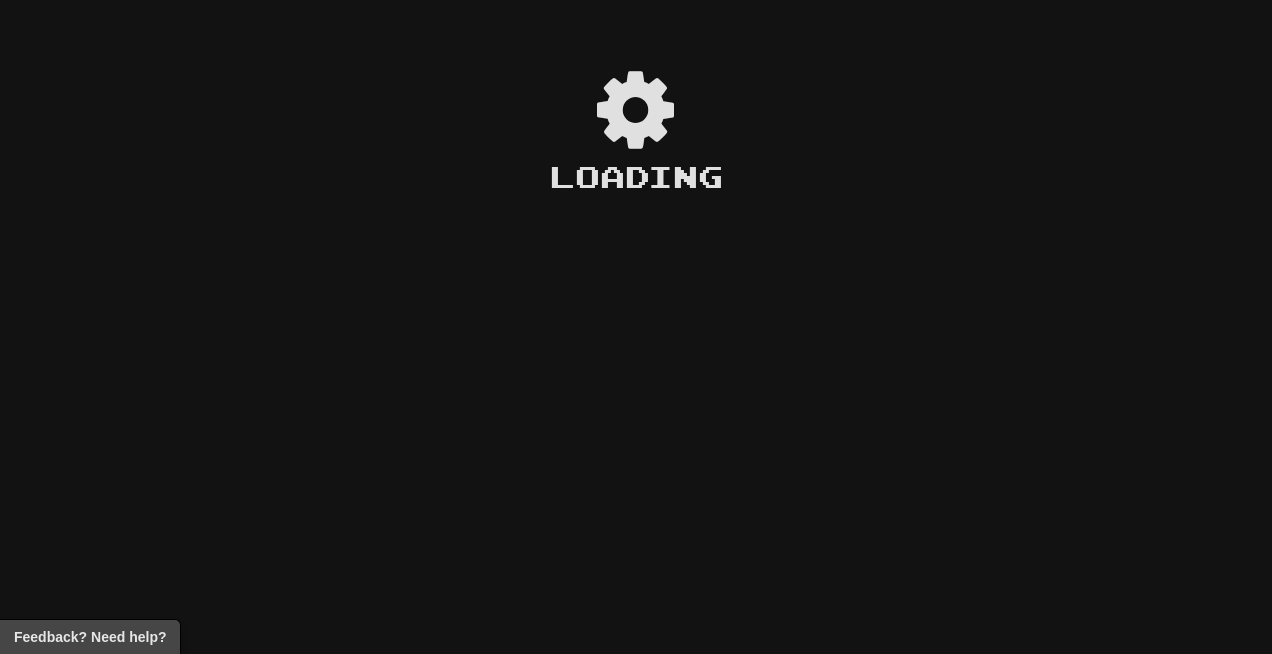 scroll, scrollTop: 0, scrollLeft: 0, axis: both 